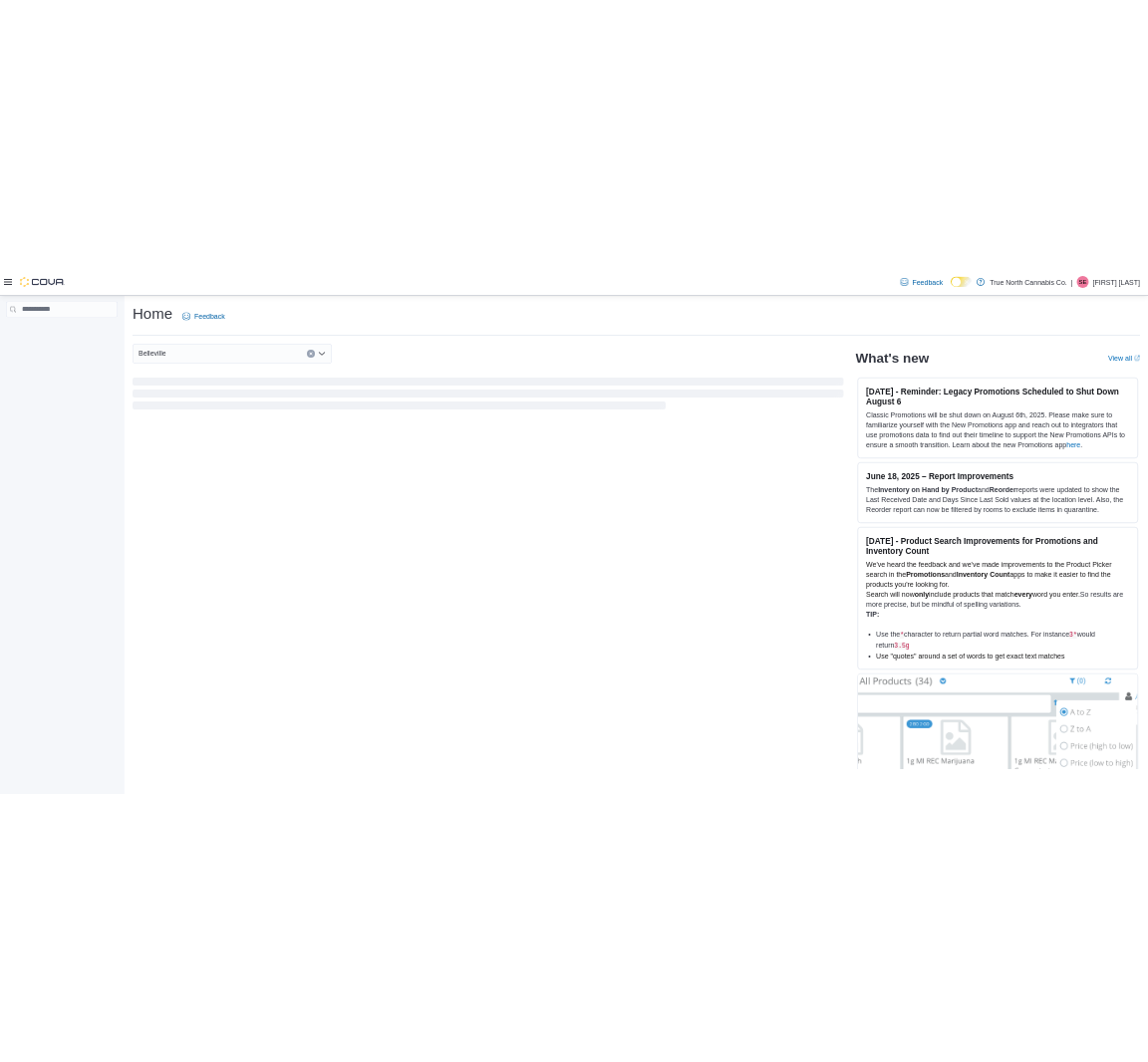scroll, scrollTop: 0, scrollLeft: 0, axis: both 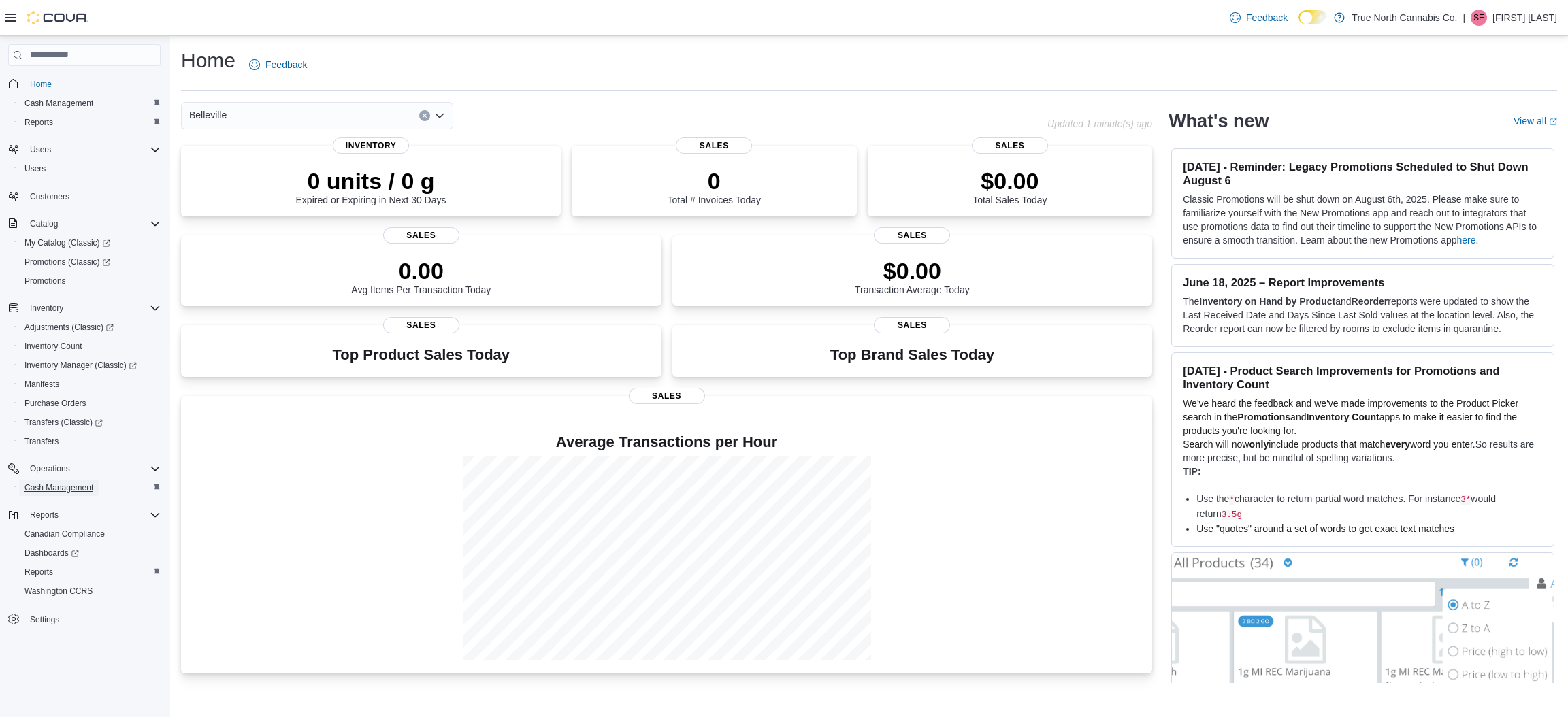 click on "Cash Management" at bounding box center [59, 488] 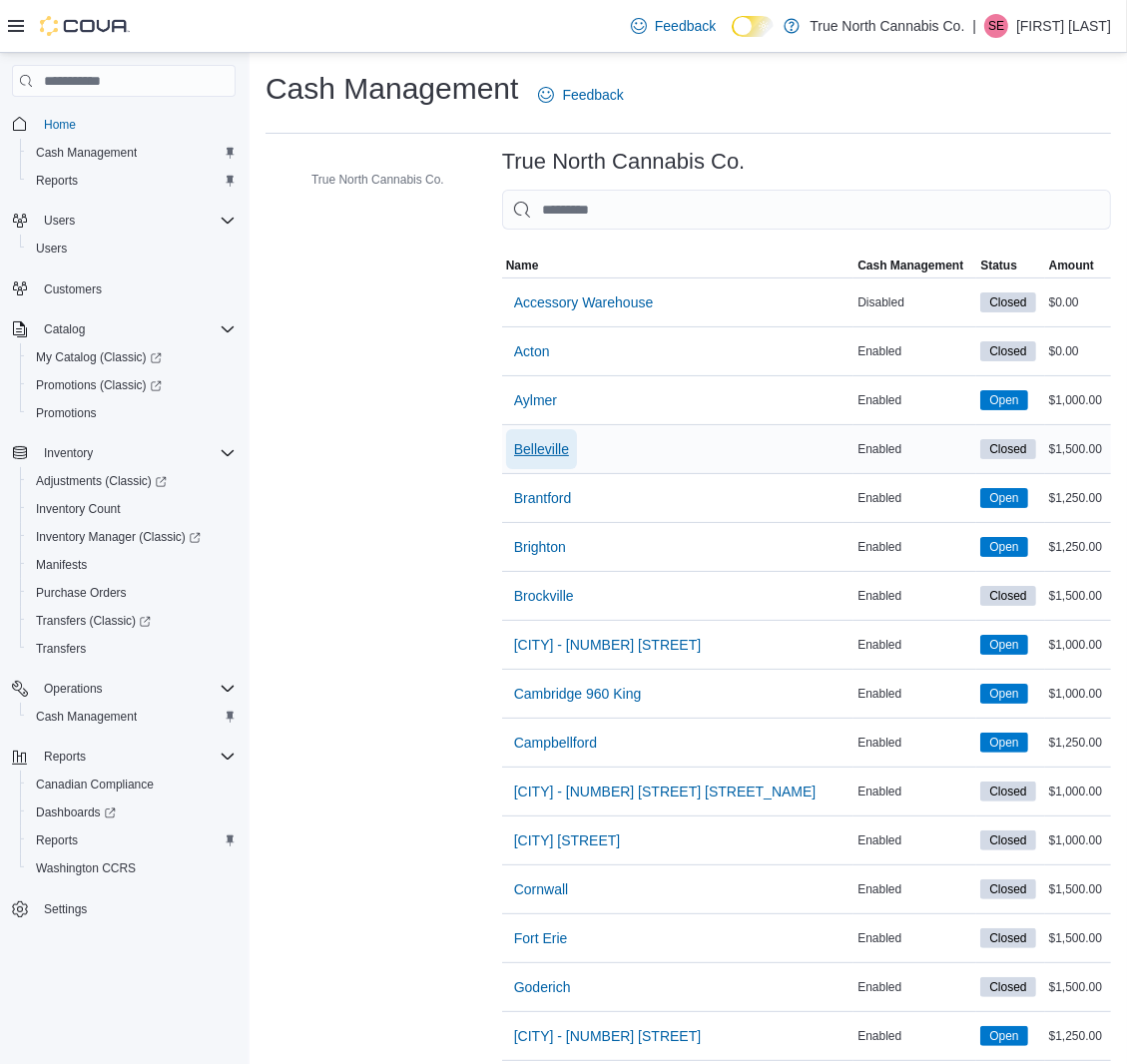 click on "Belleville" at bounding box center (541, 449) 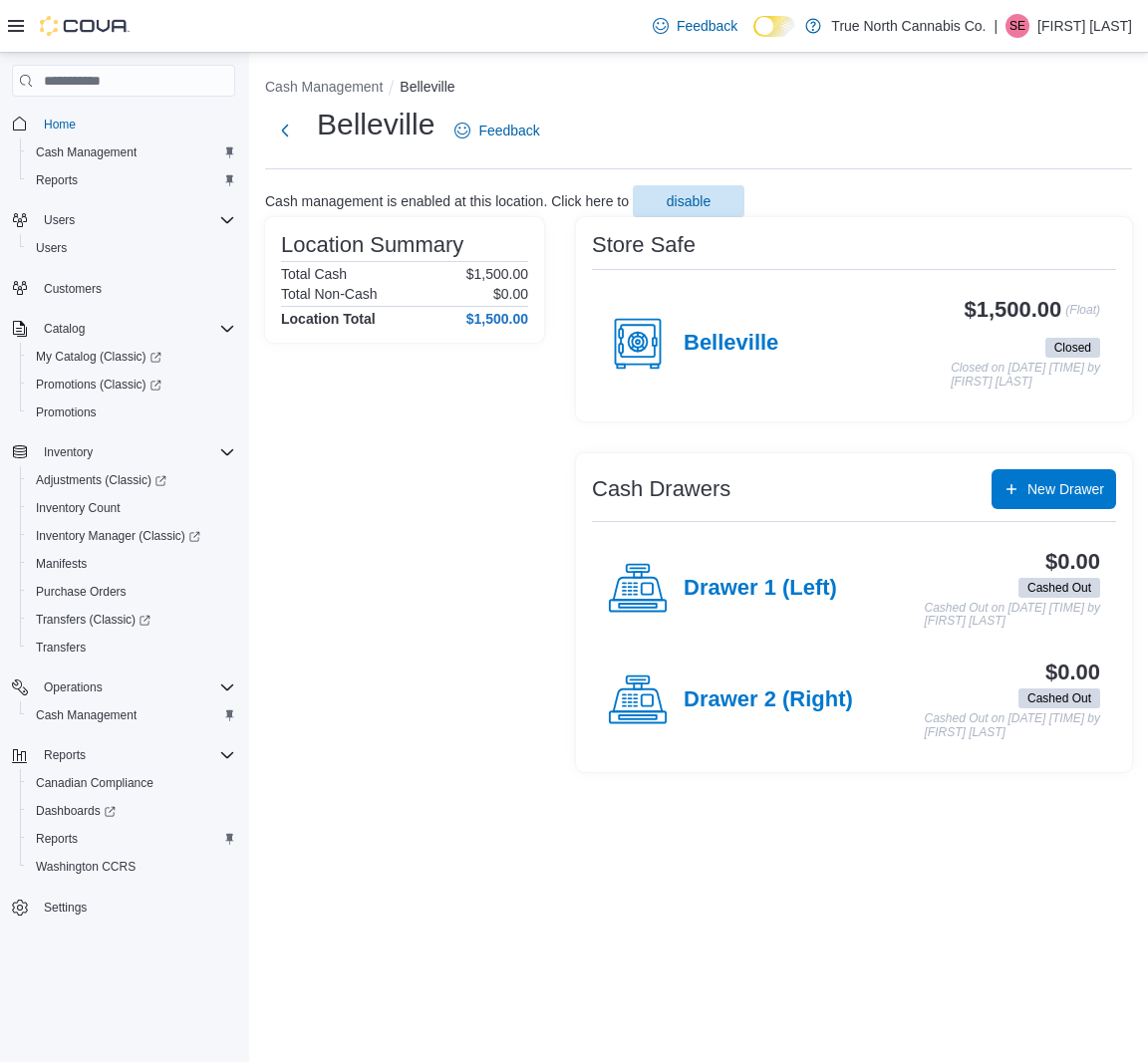 click on "Belleville" at bounding box center [730, 344] 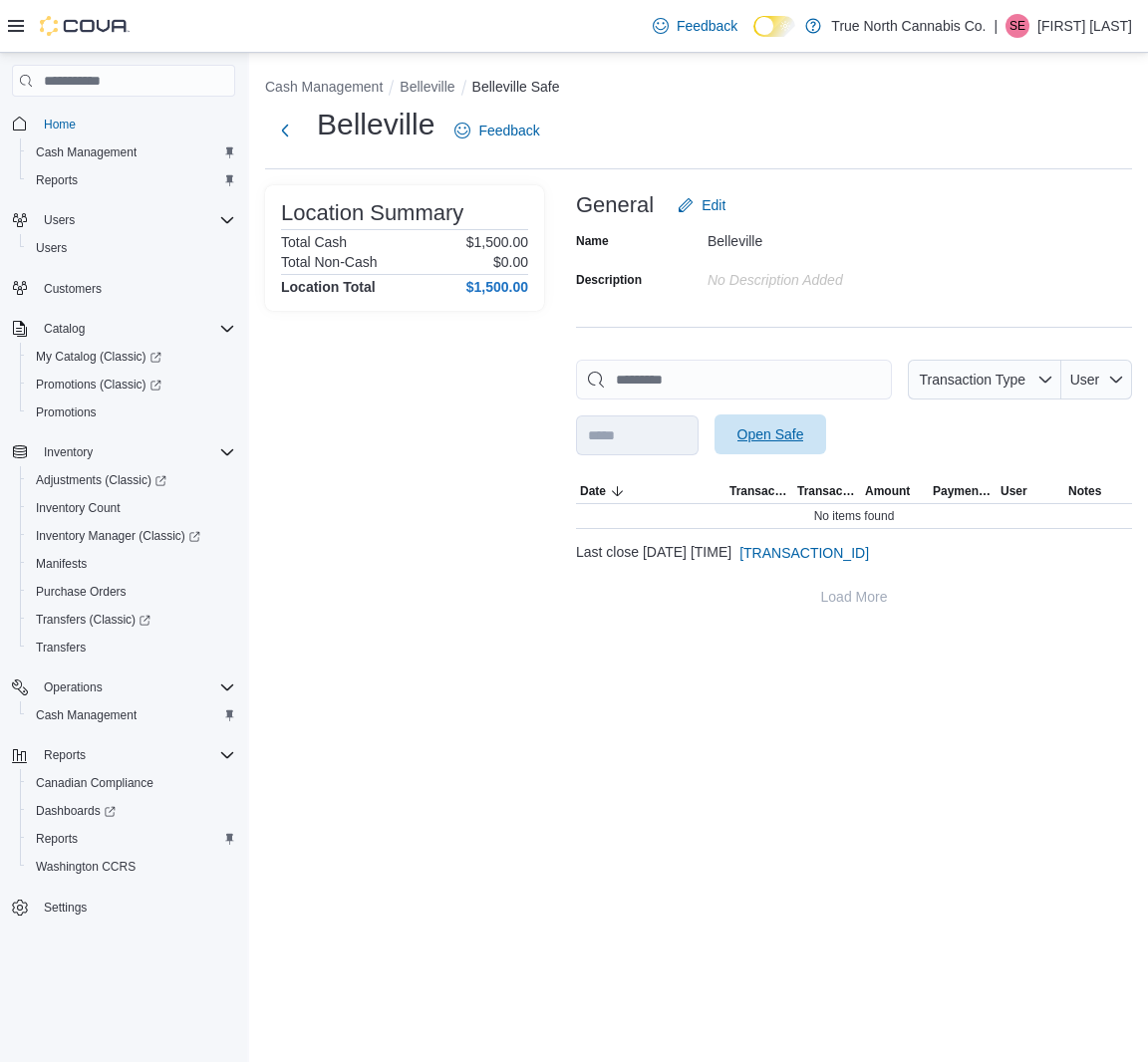 click on "Open Safe" at bounding box center (770, 434) 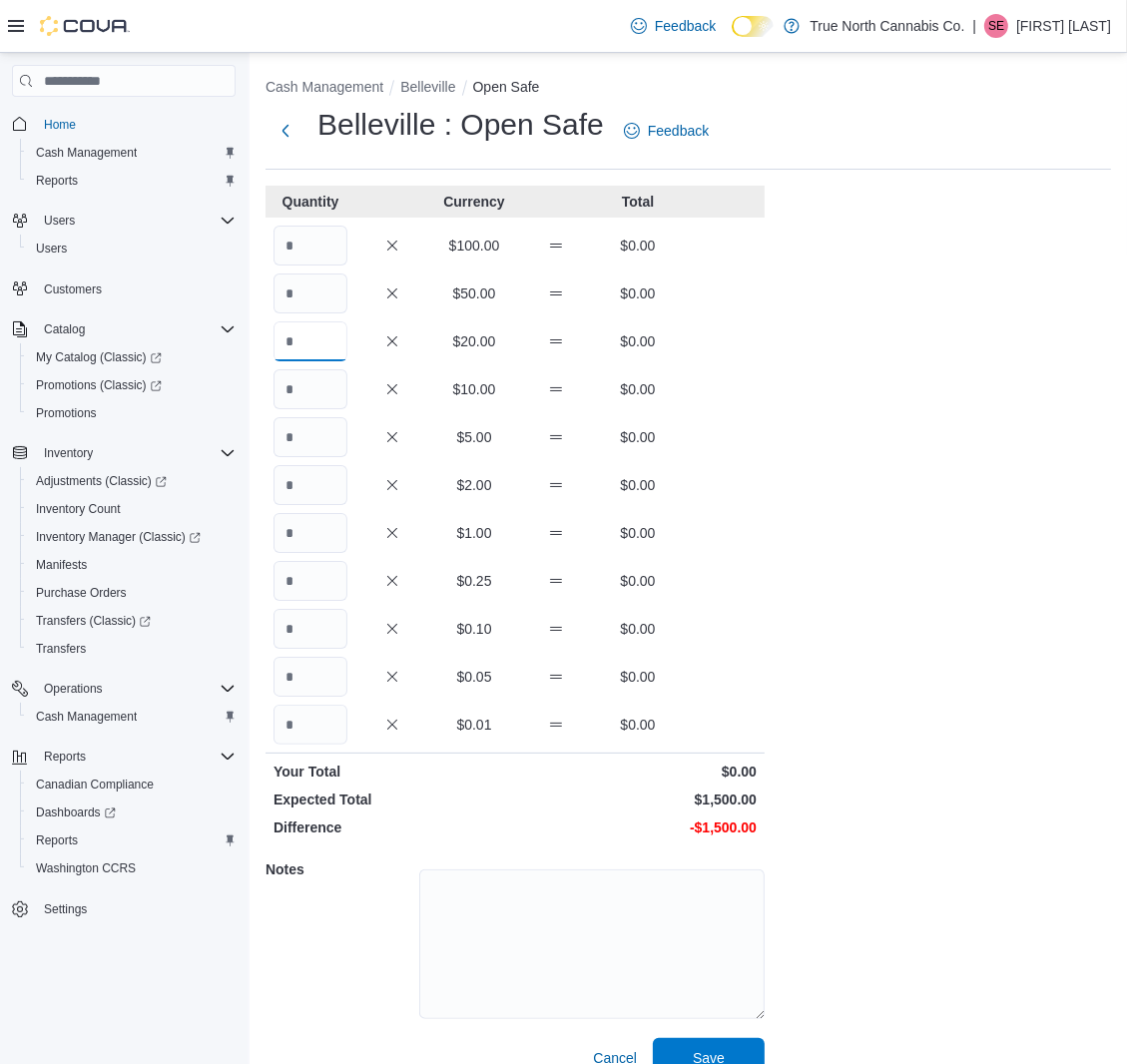 click at bounding box center (310, 341) 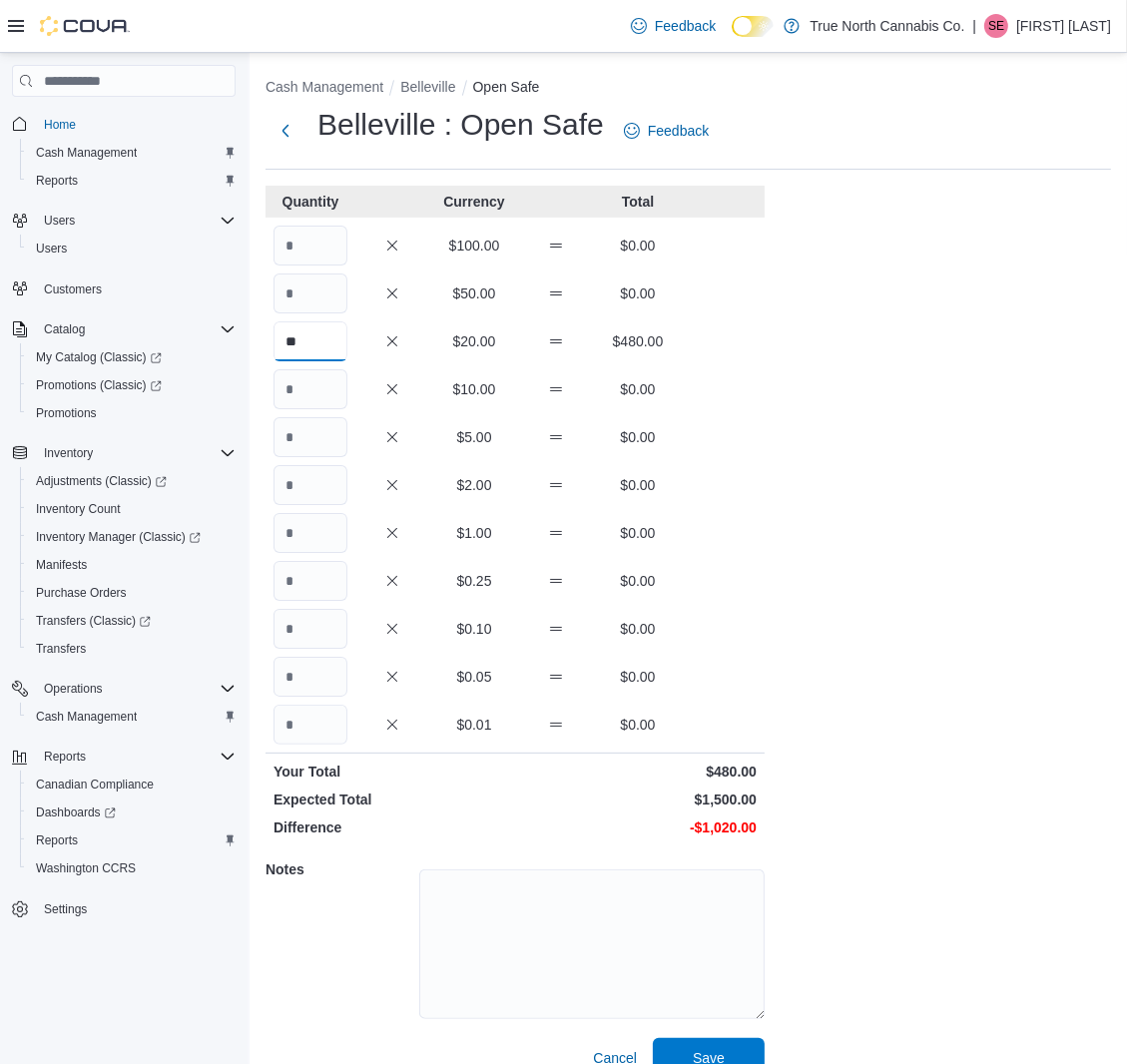 type on "**" 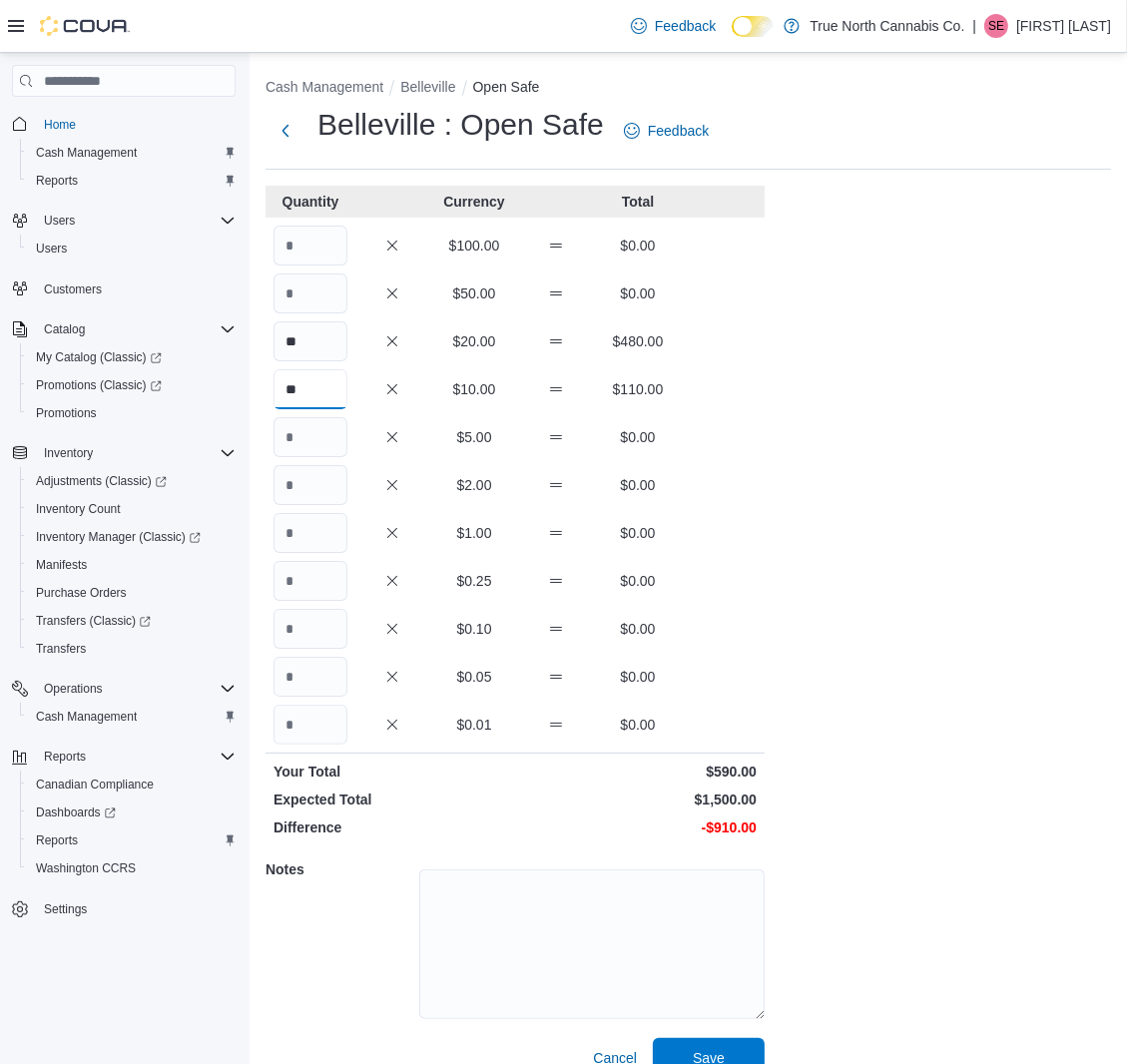 type on "**" 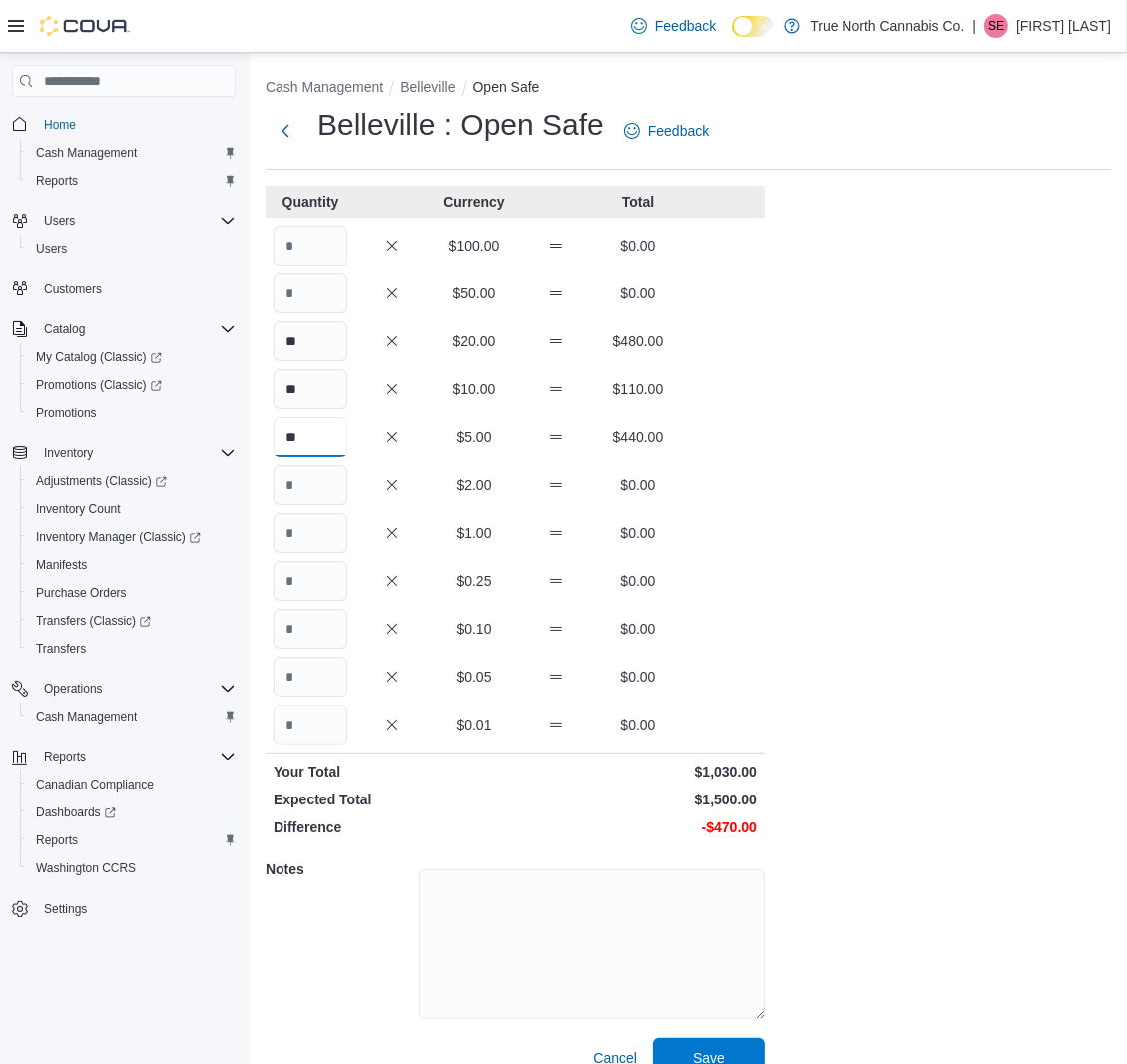 type on "**" 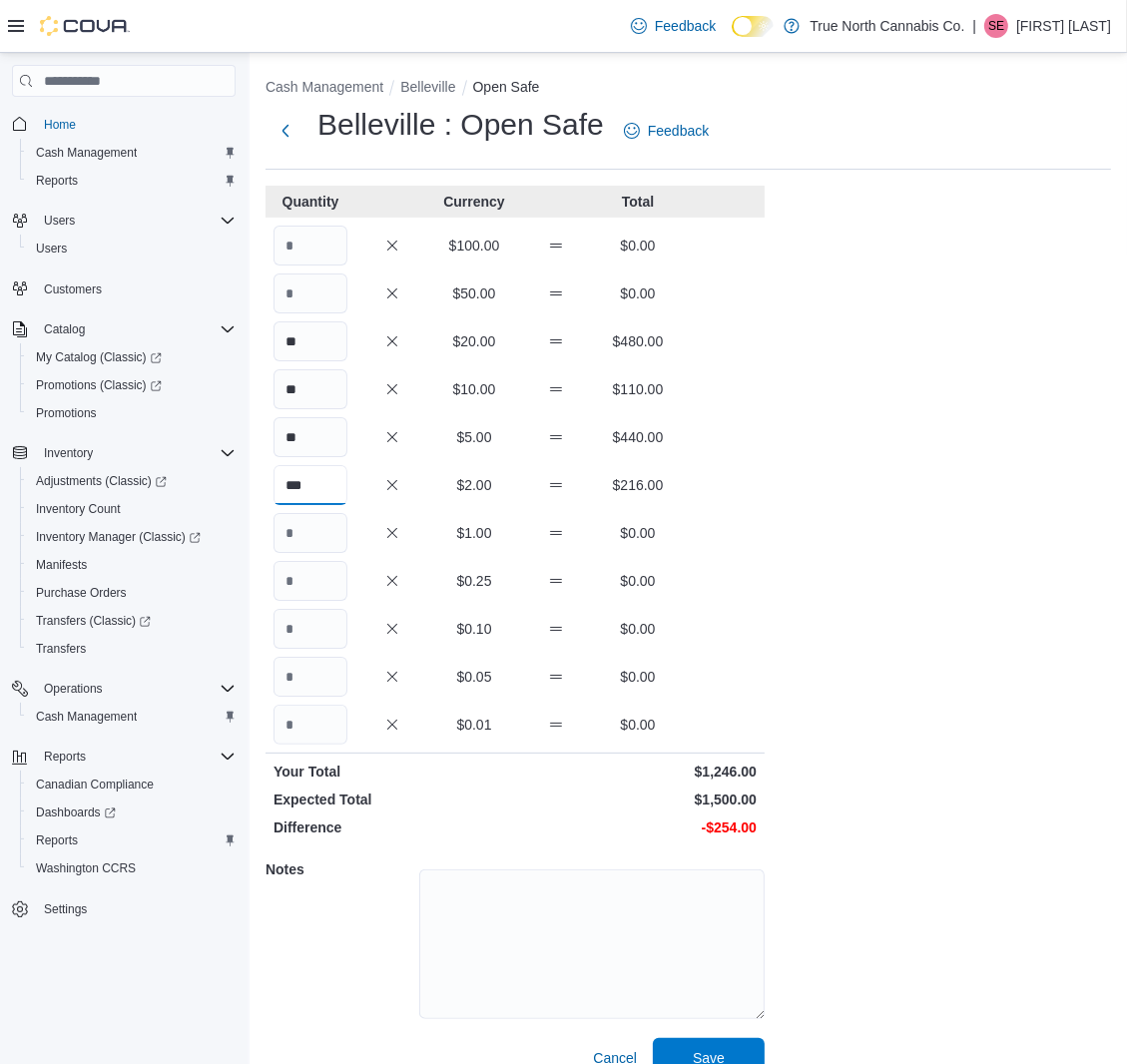 type on "***" 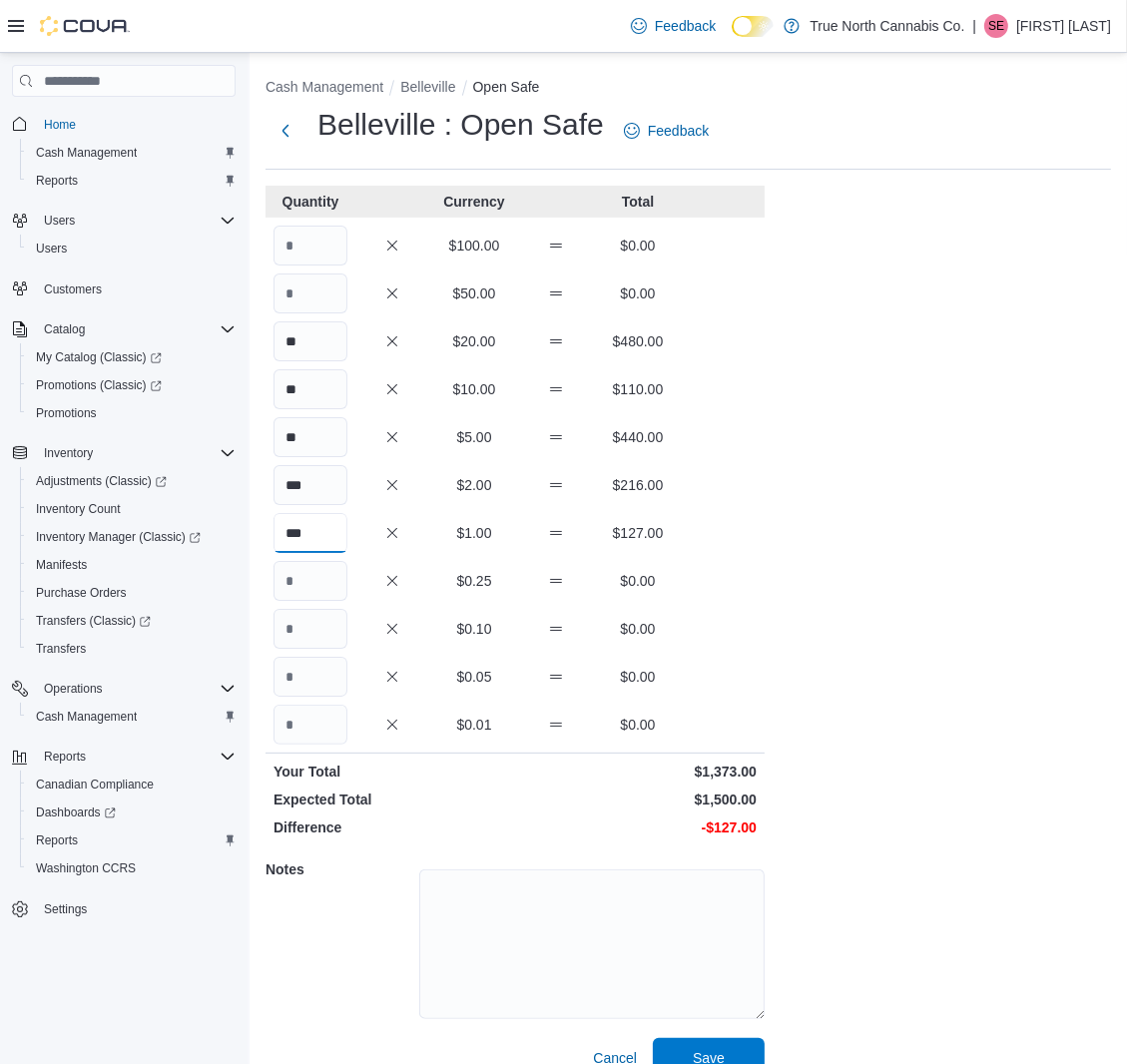 type on "***" 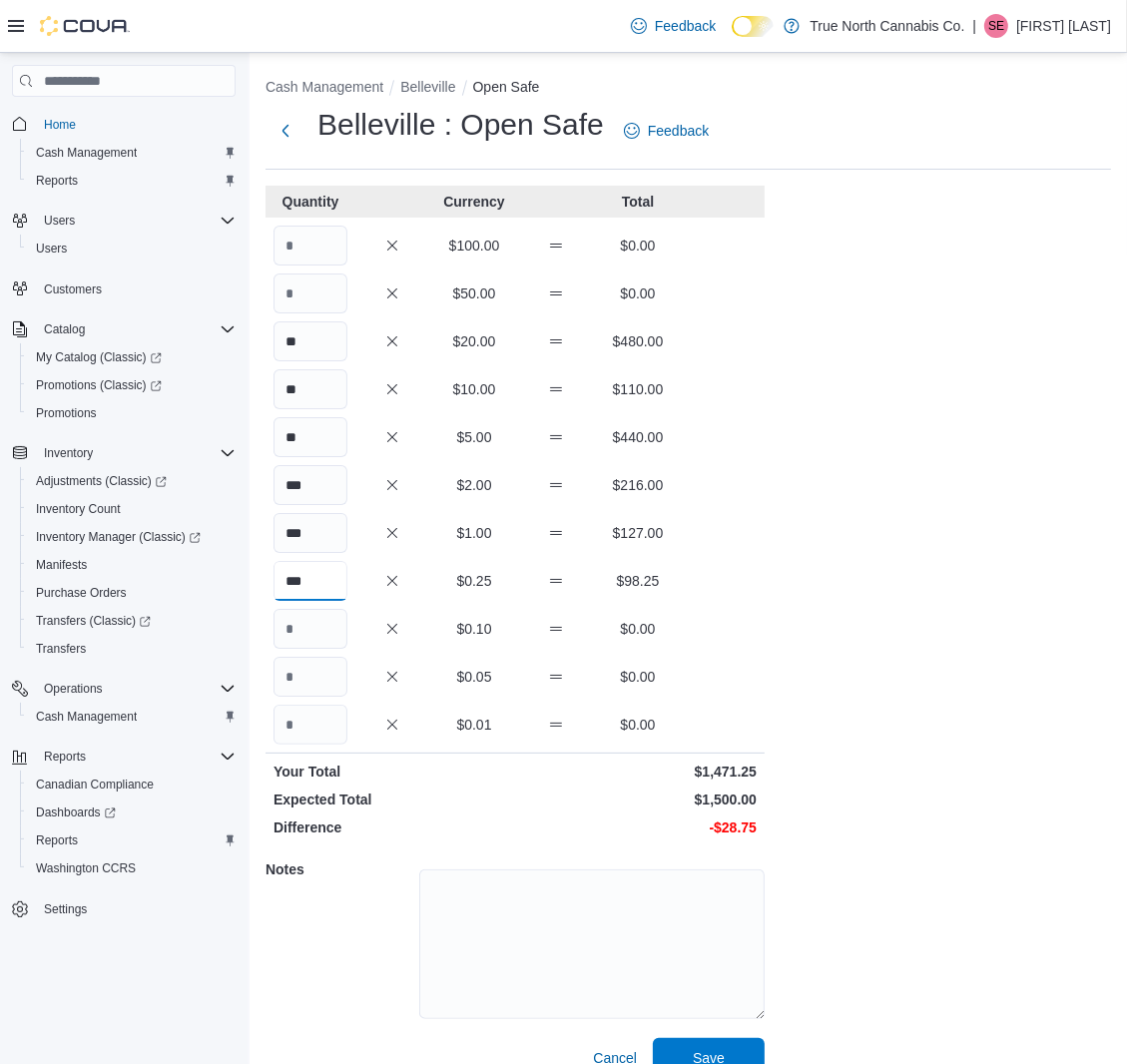 type on "***" 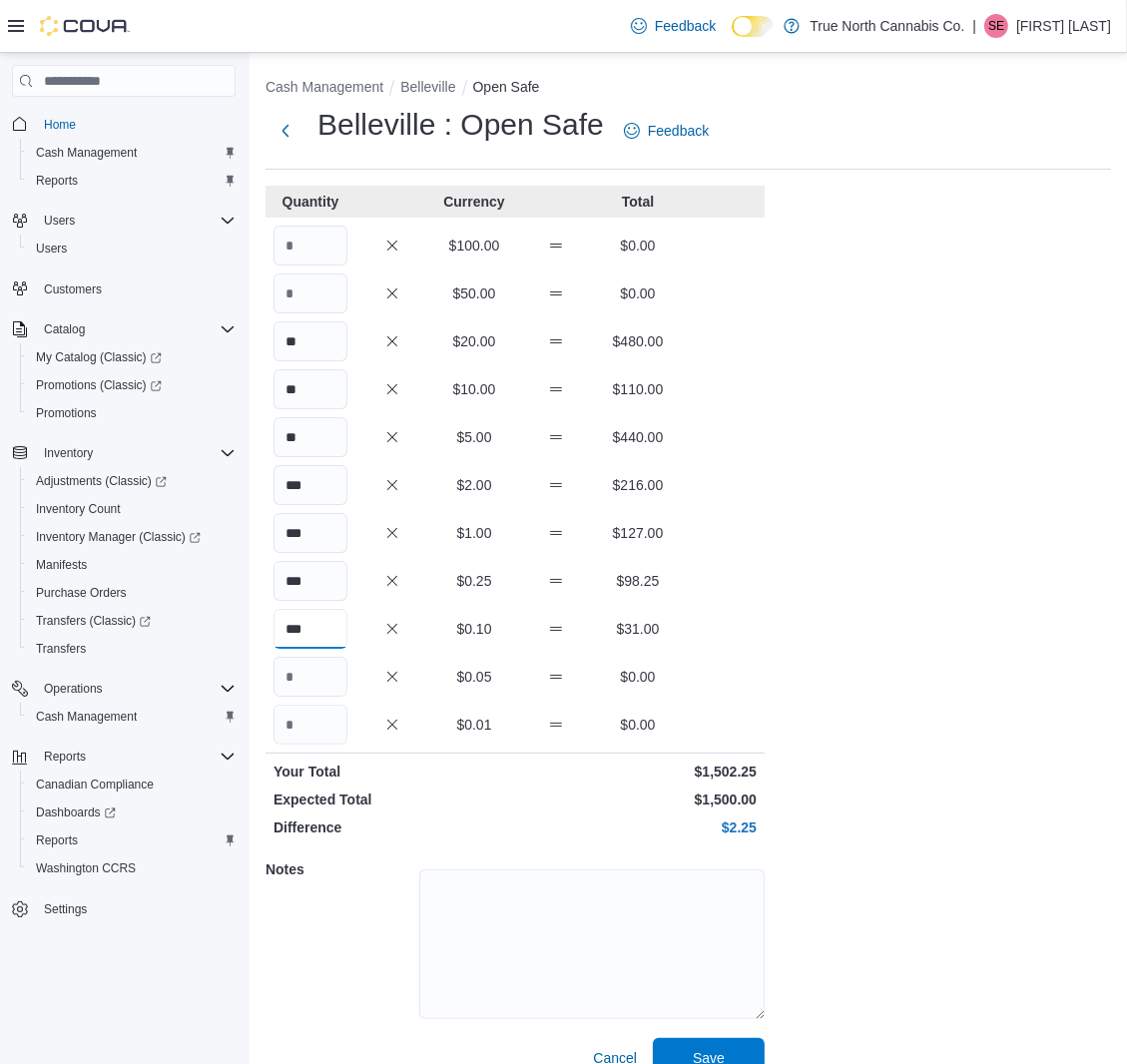 type on "***" 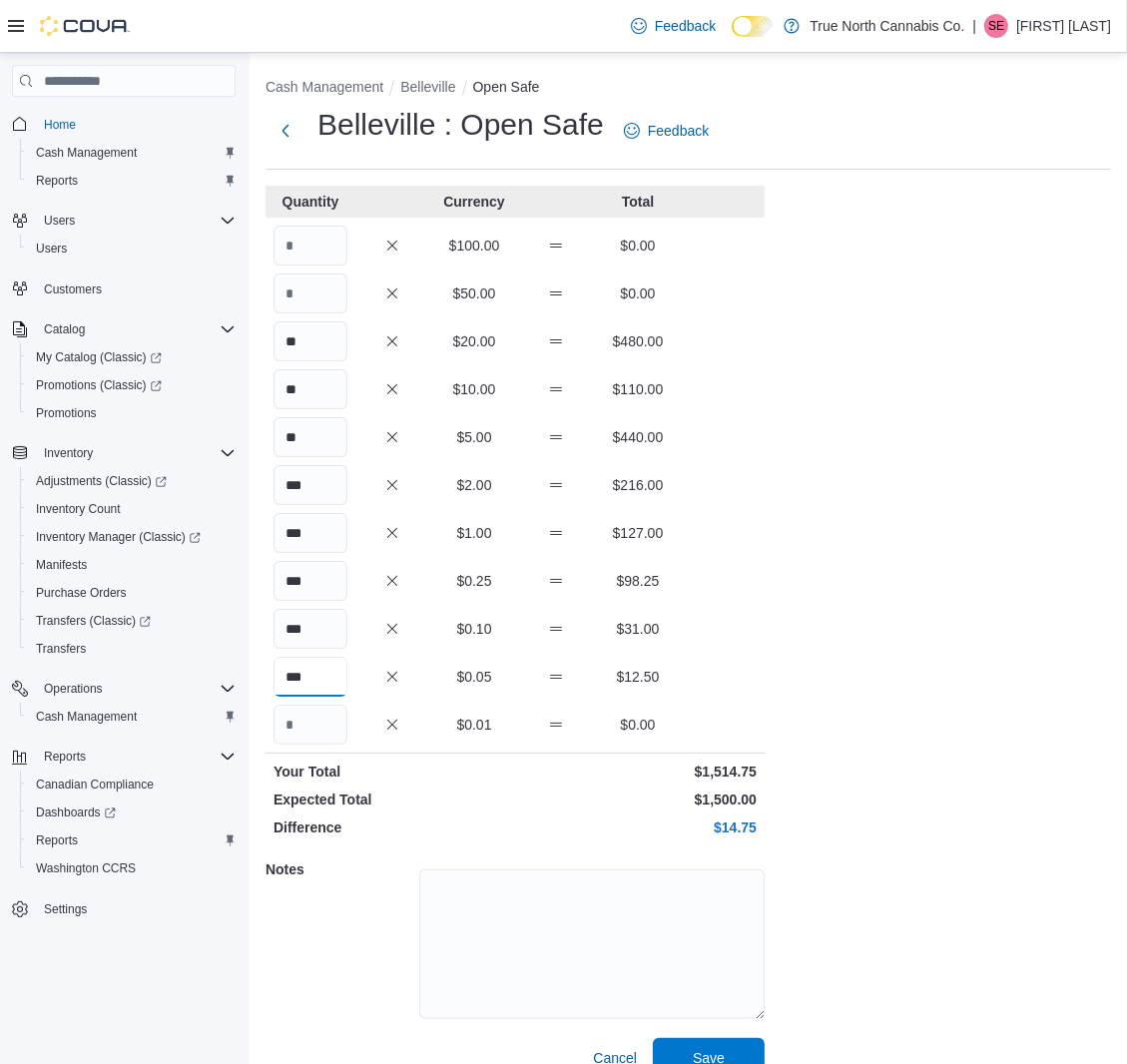 type on "***" 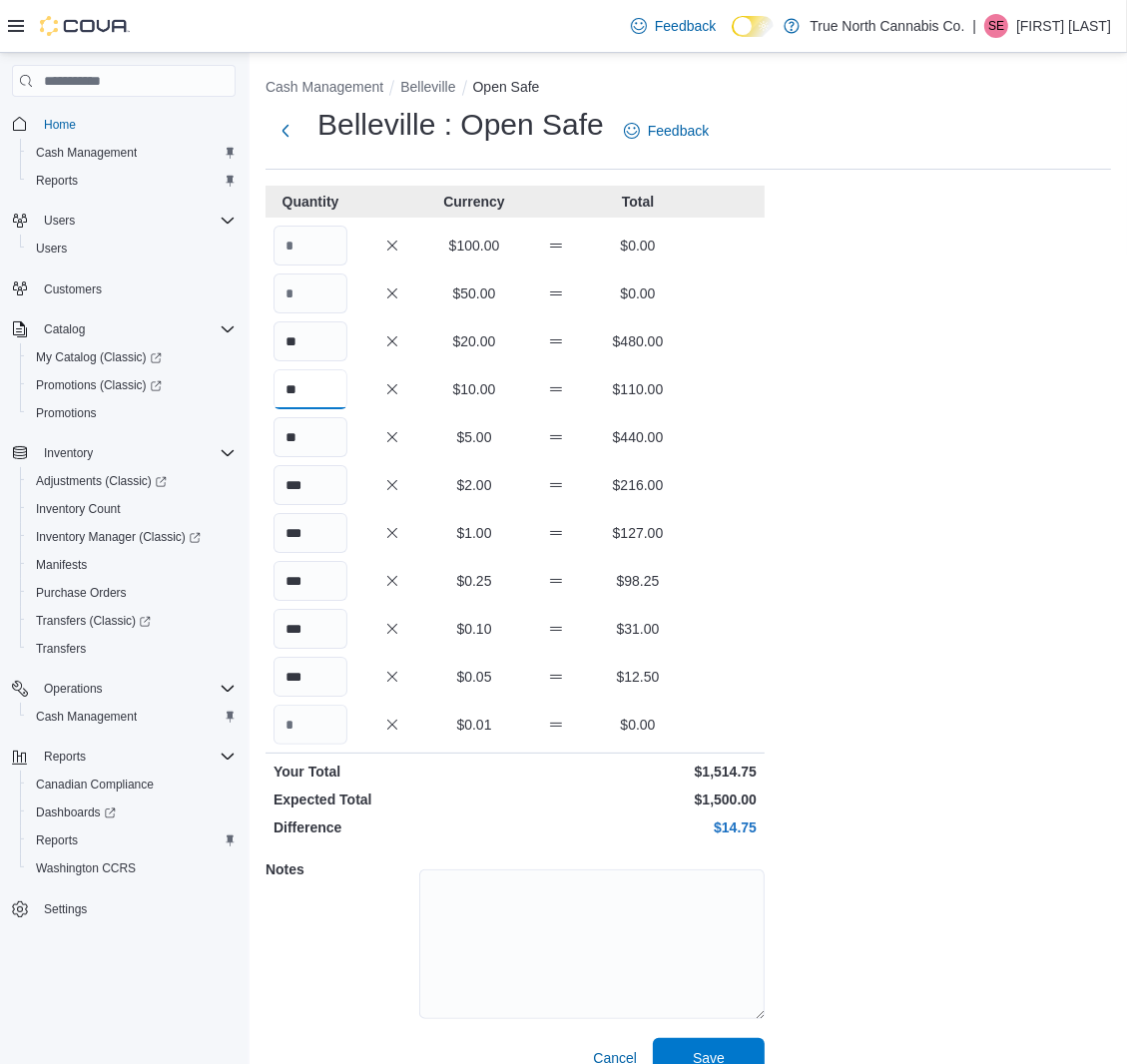 click on "**" at bounding box center (310, 389) 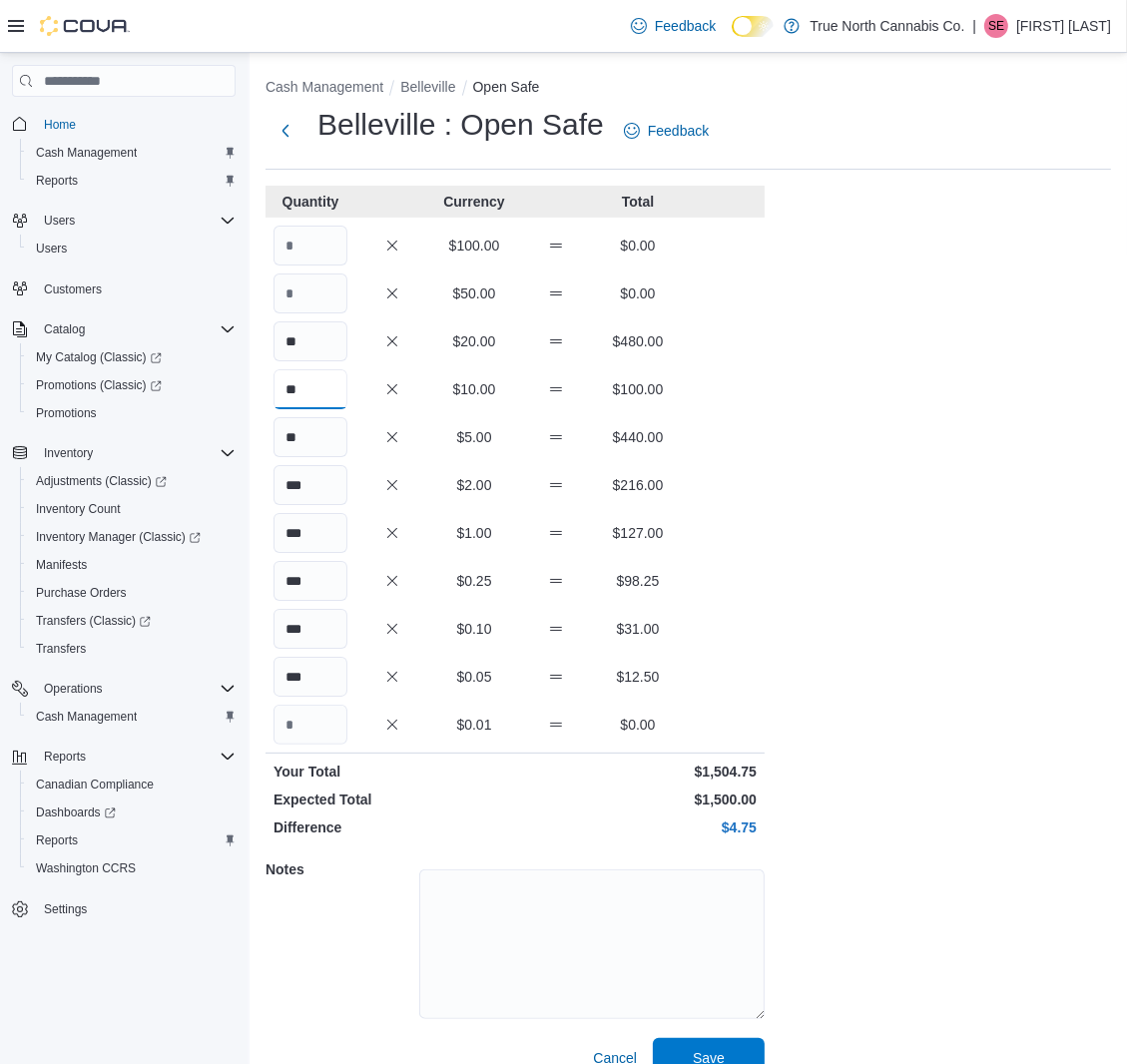 type on "**" 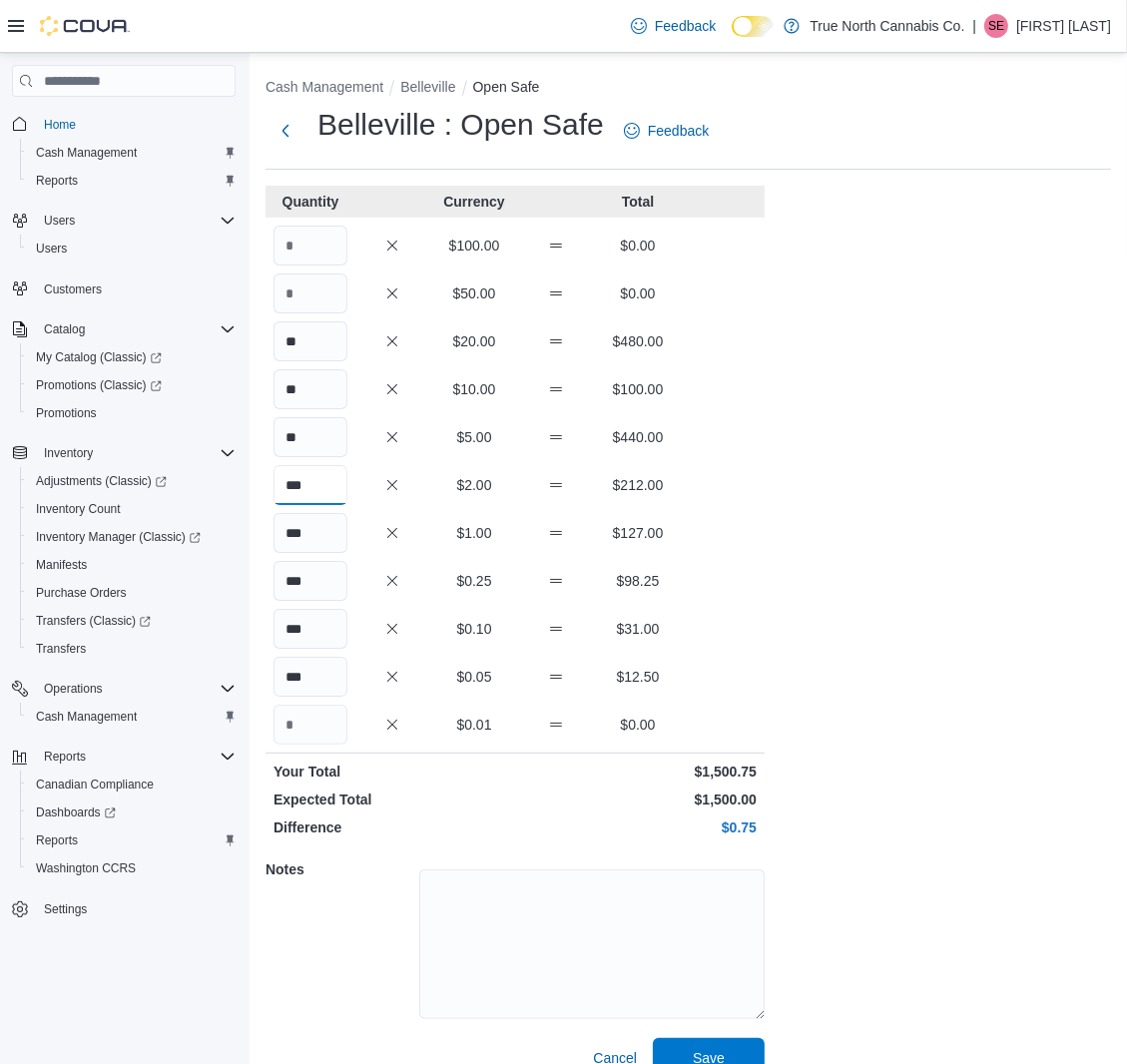 type on "***" 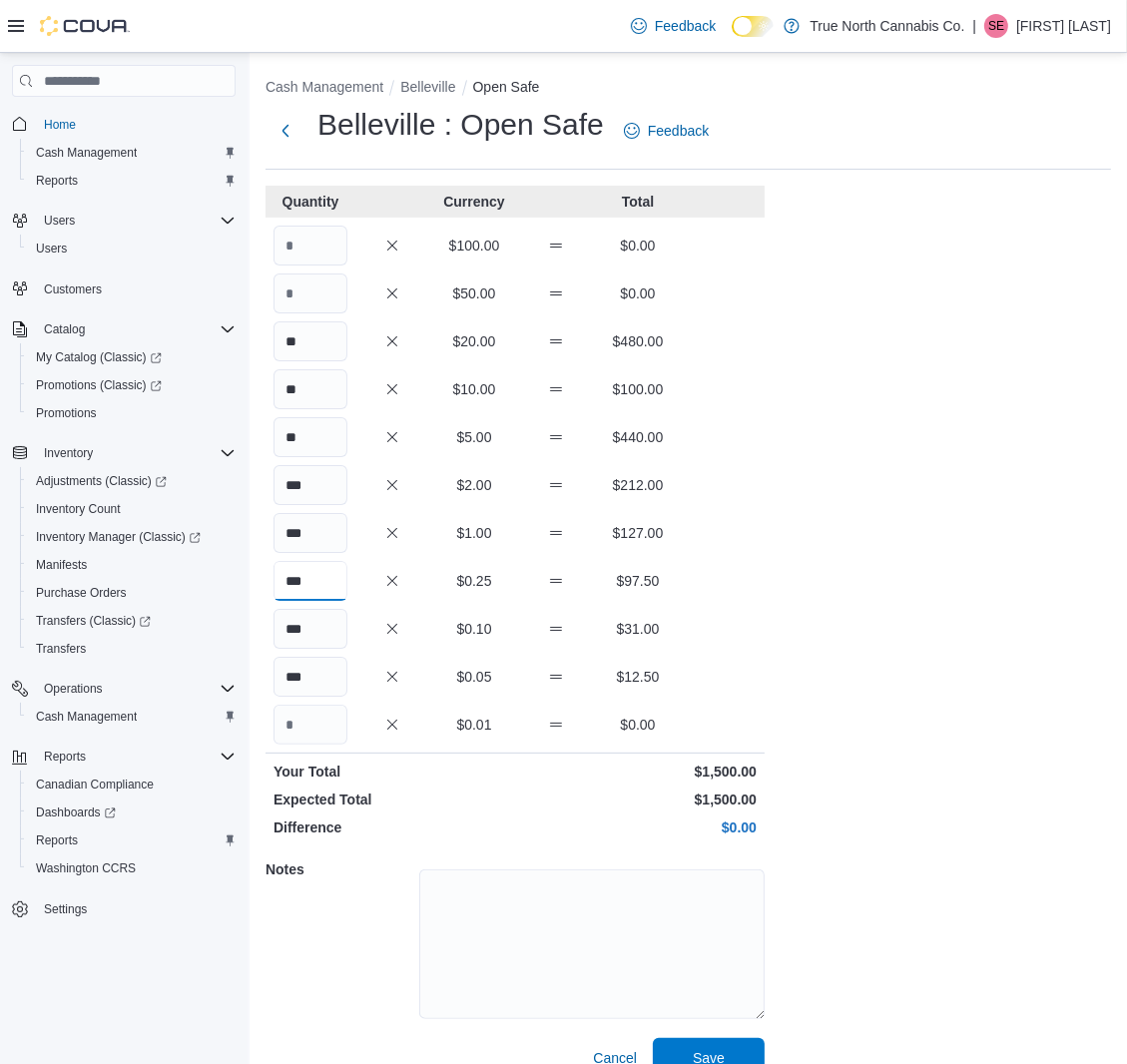 type on "***" 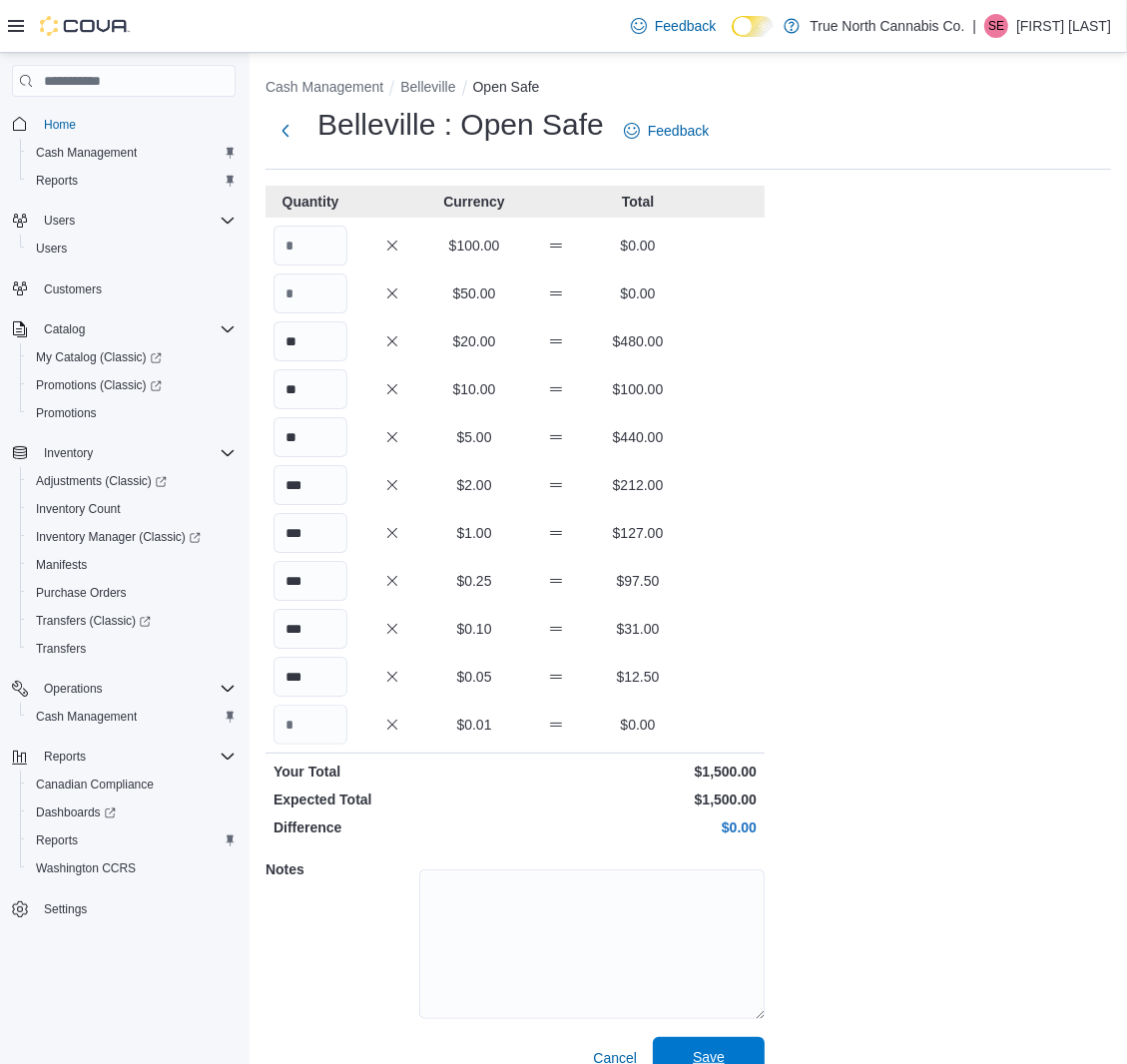 click on "Save" at bounding box center (709, 1057) 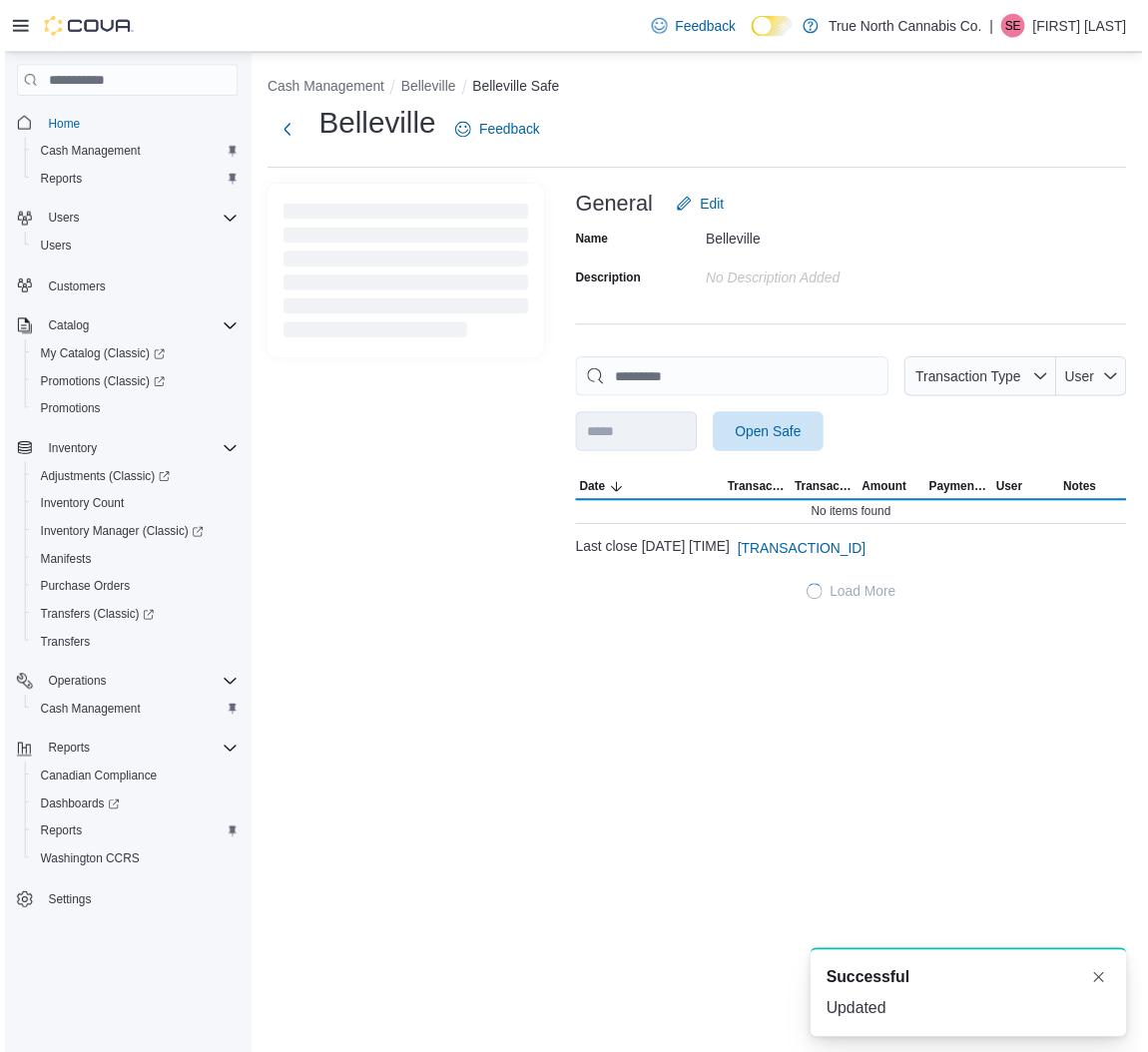 scroll, scrollTop: 0, scrollLeft: 0, axis: both 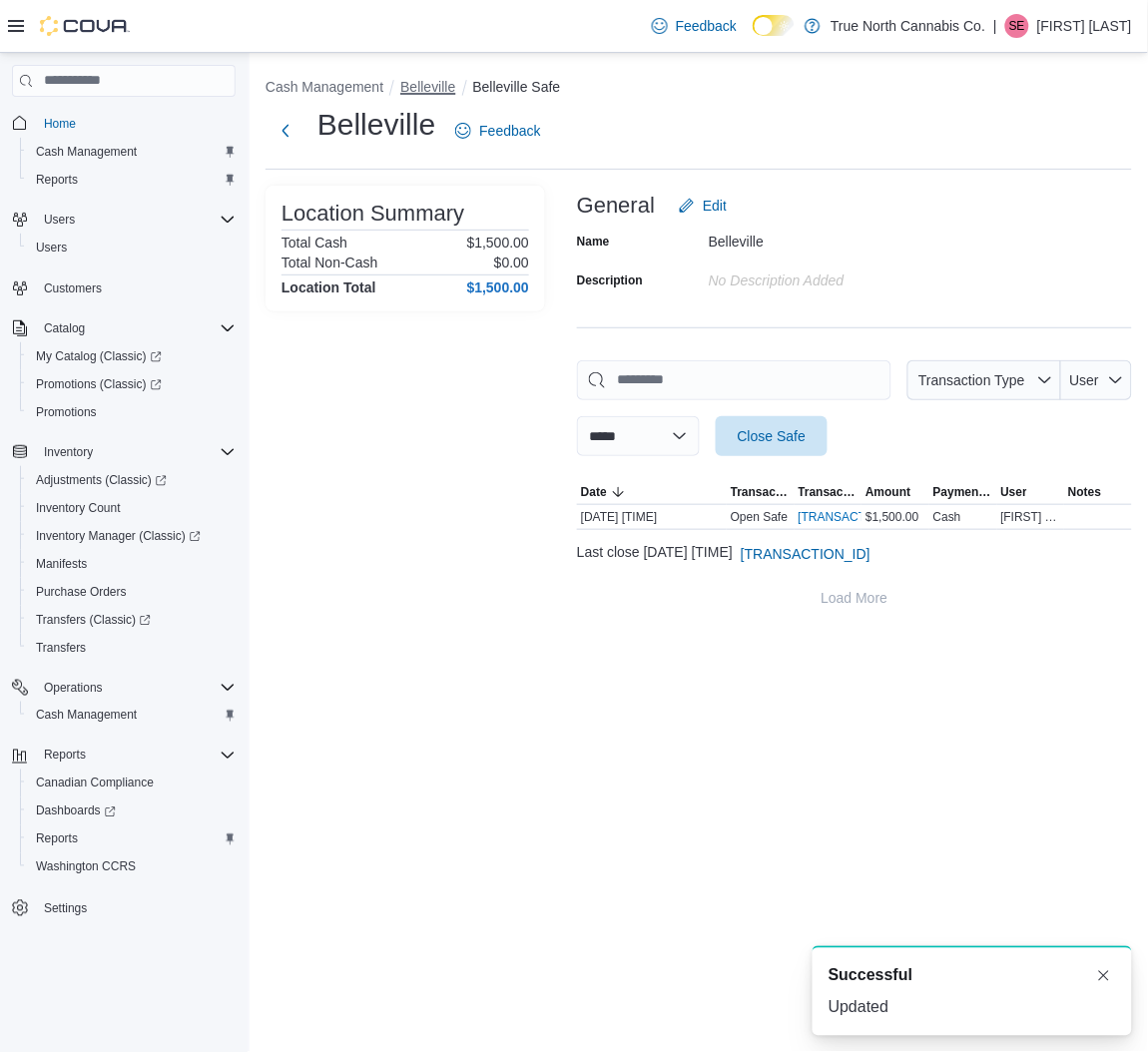 click on "Belleville" at bounding box center (427, 87) 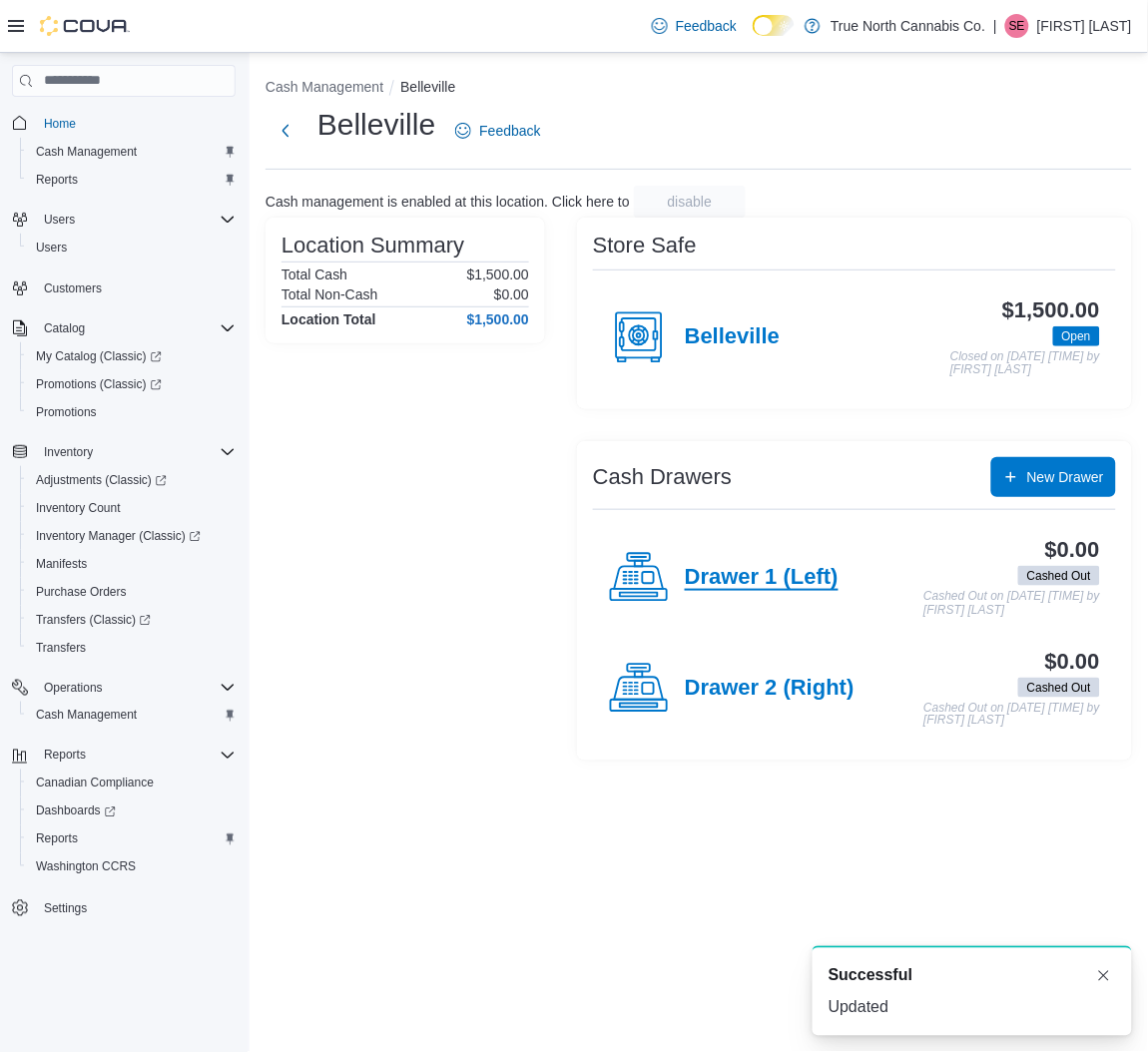 click on "Drawer 1 (Left)" at bounding box center (762, 578) 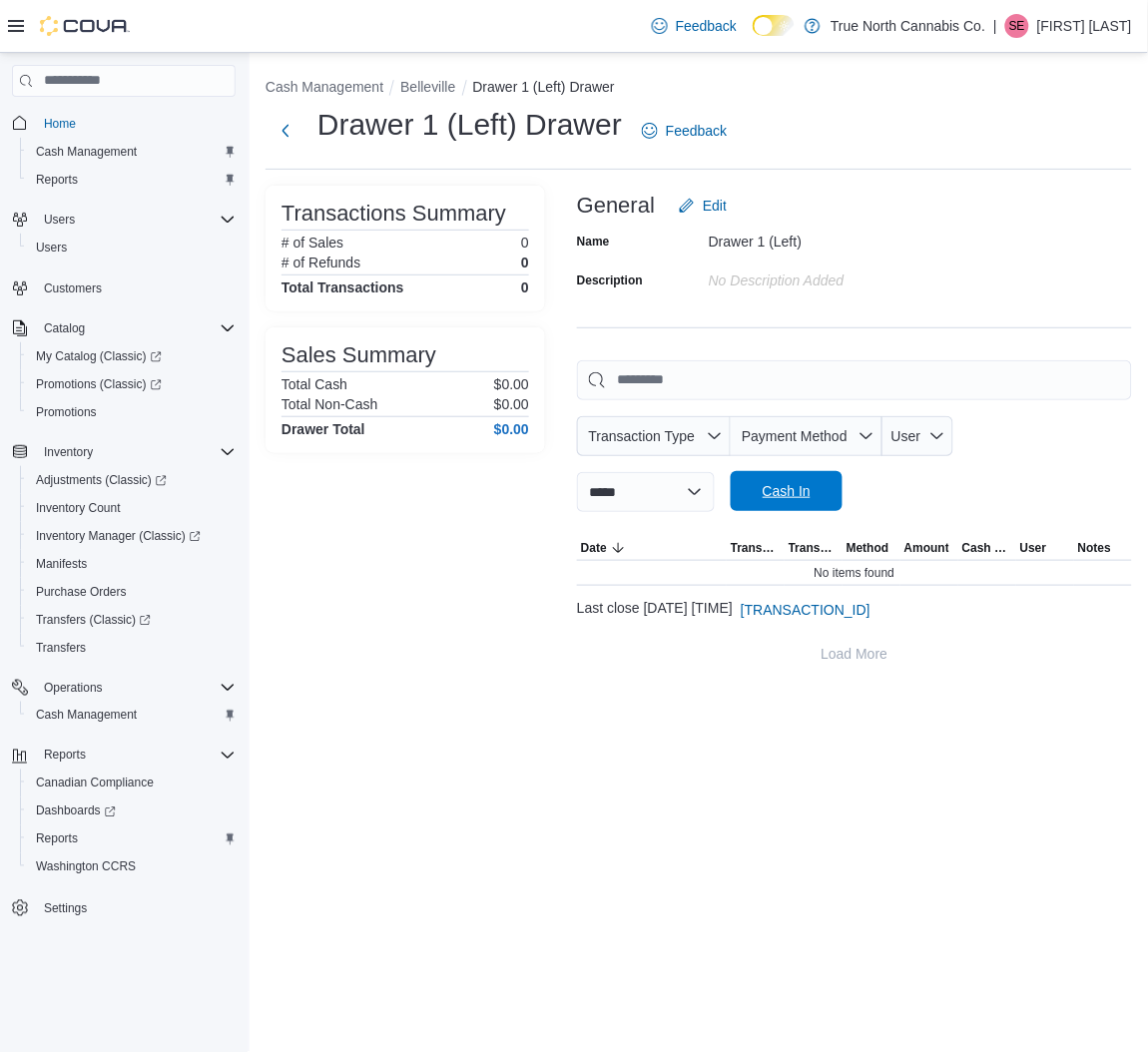 click on "Cash In" at bounding box center [787, 491] 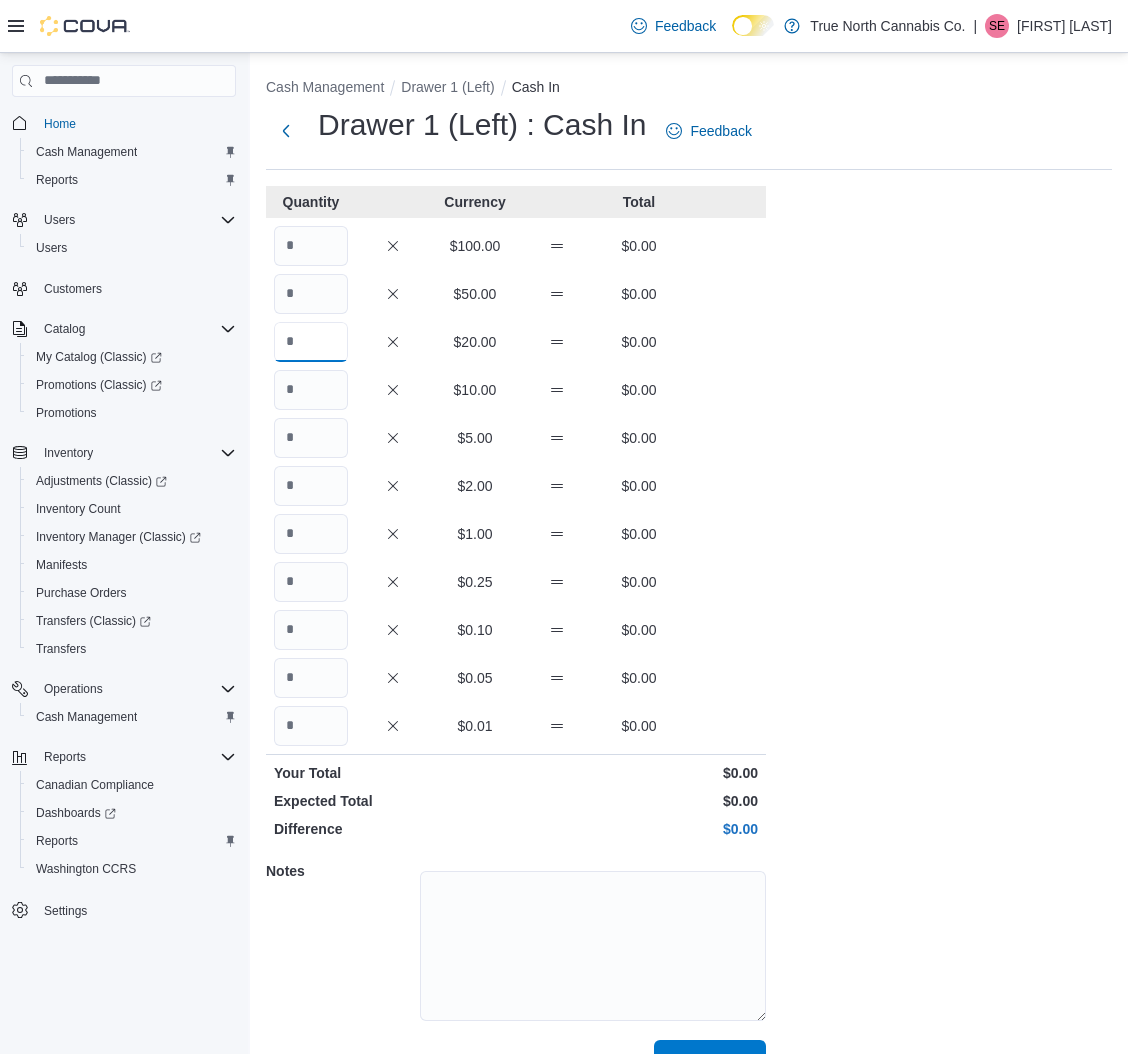 click at bounding box center (311, 342) 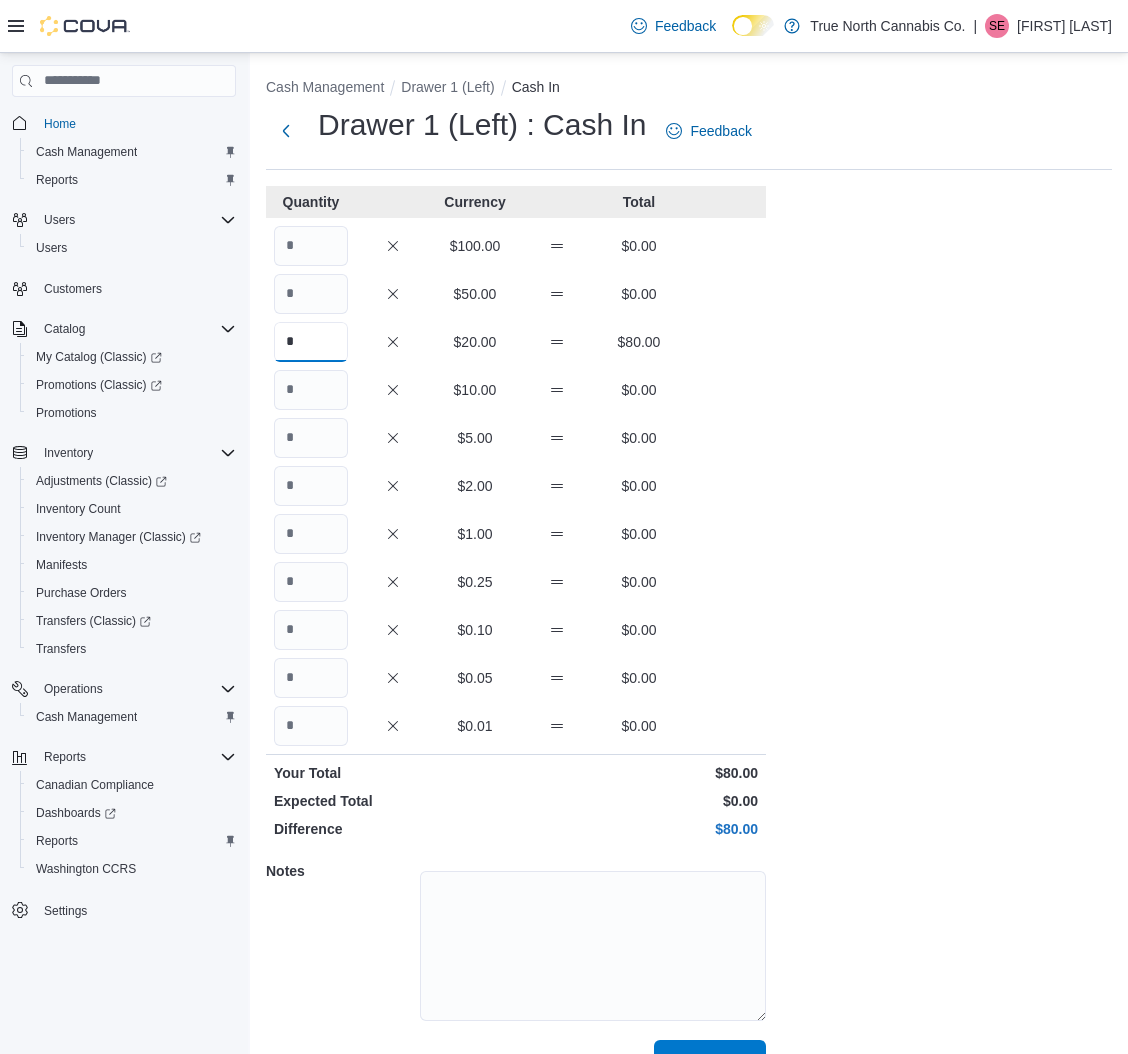 type on "*" 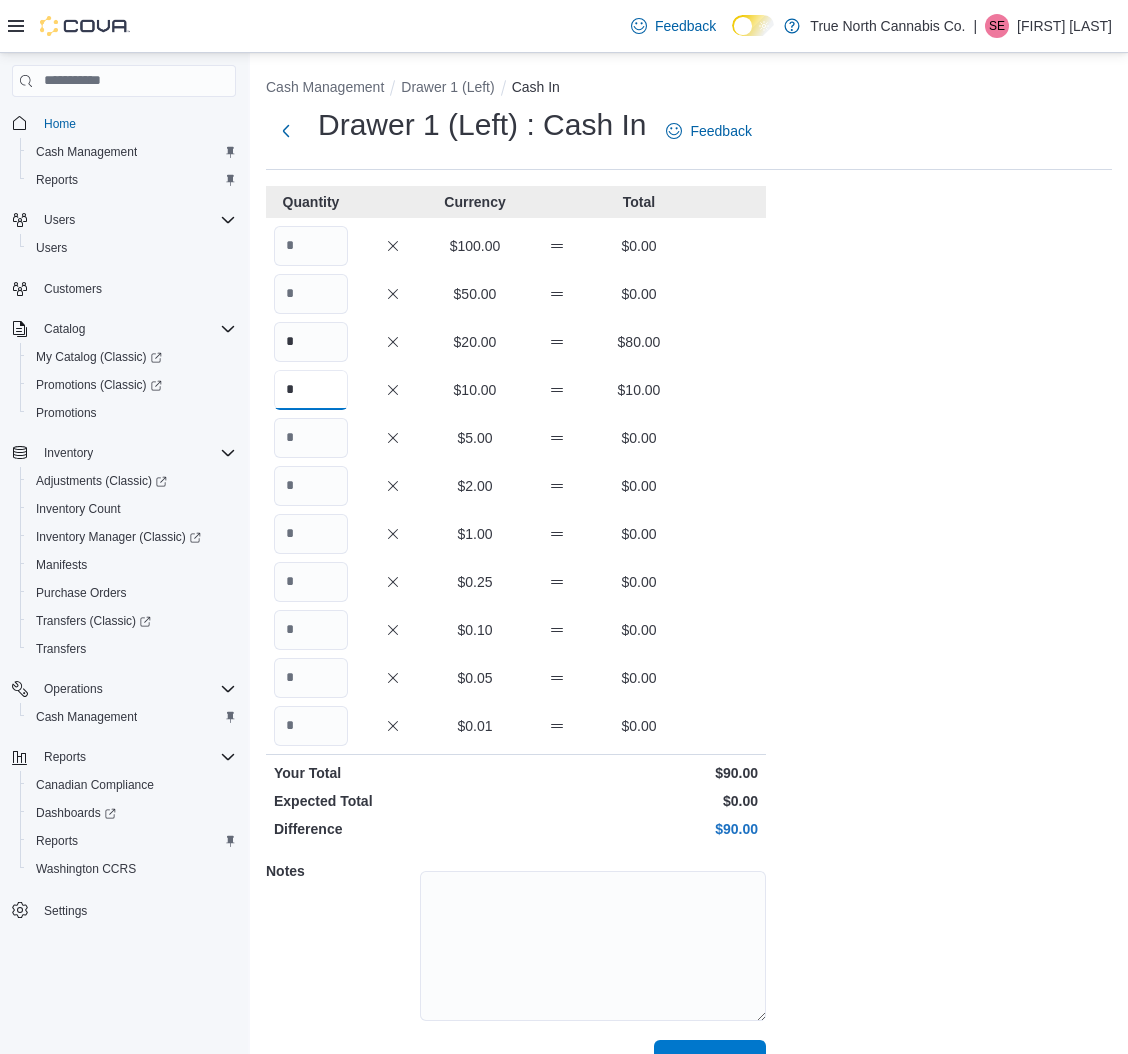type on "*" 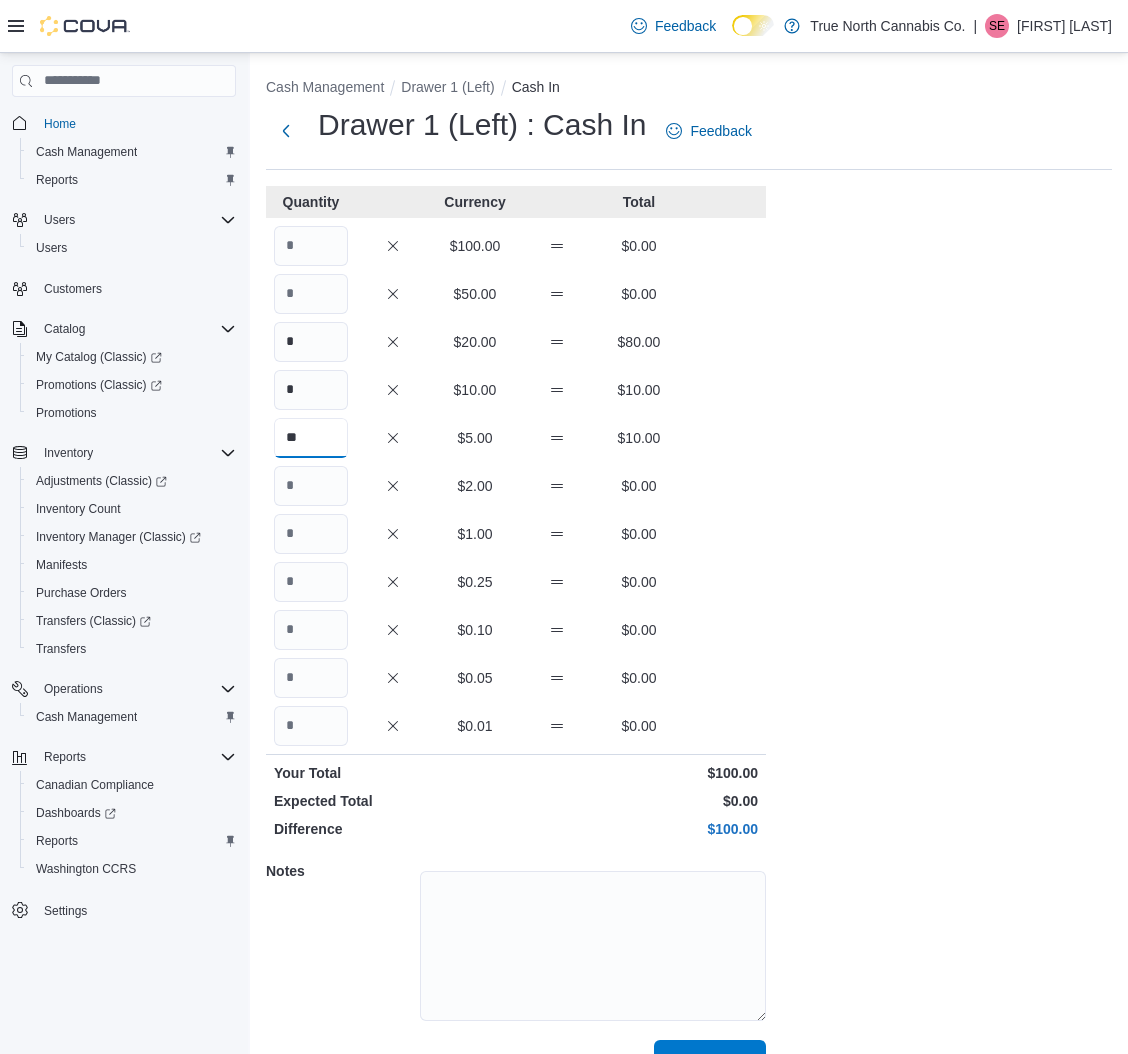 type on "**" 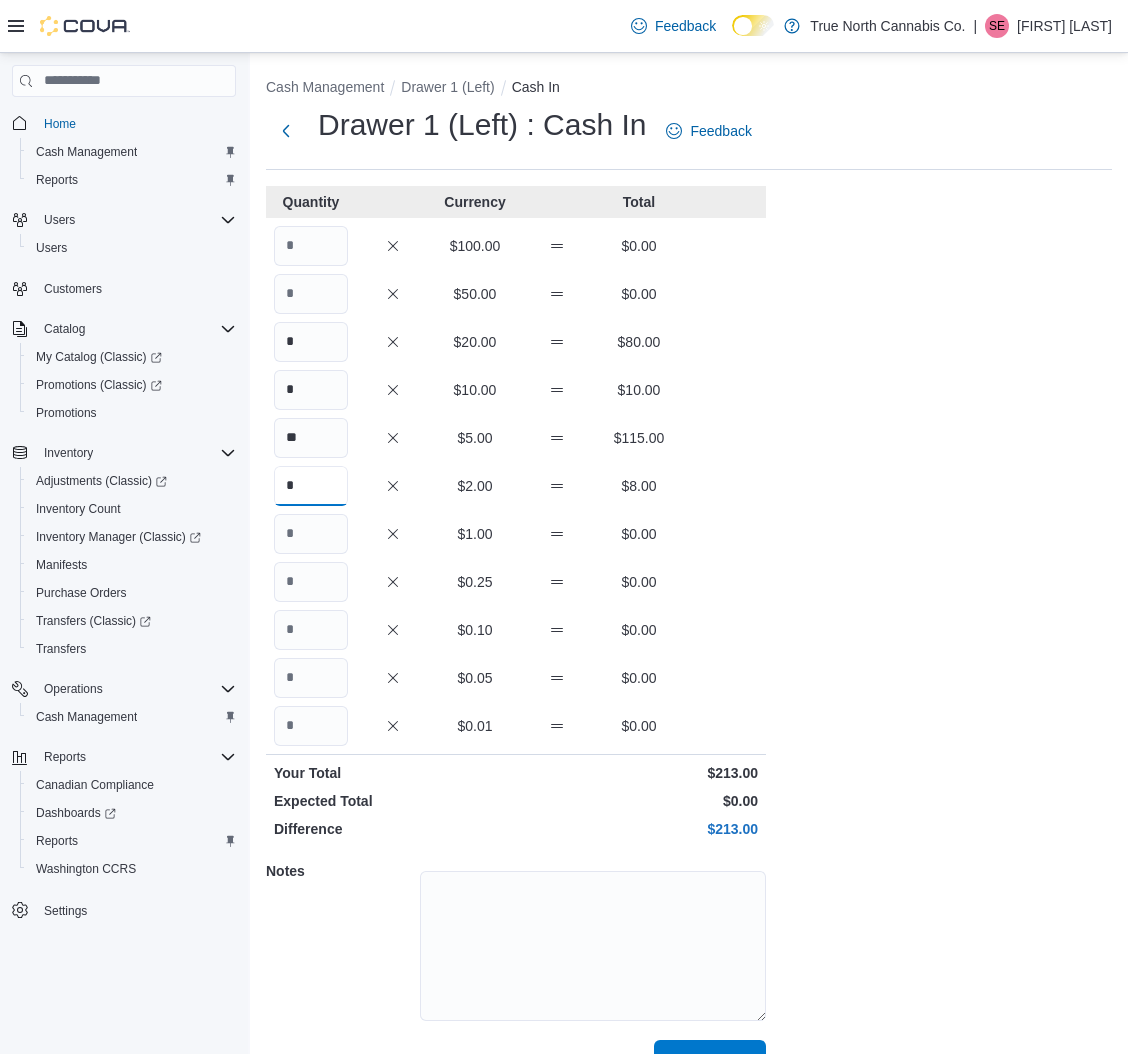 type on "*" 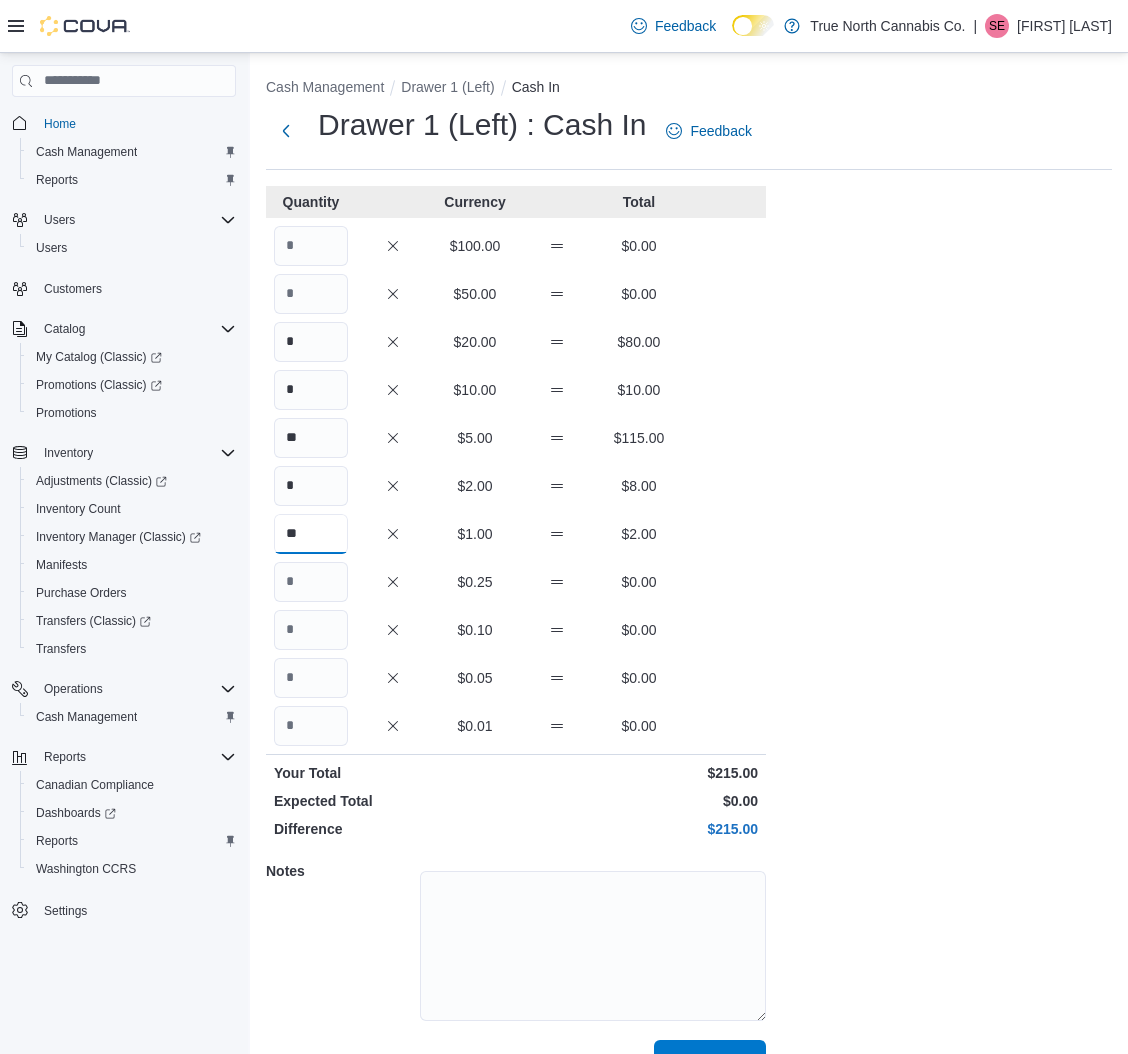 type on "**" 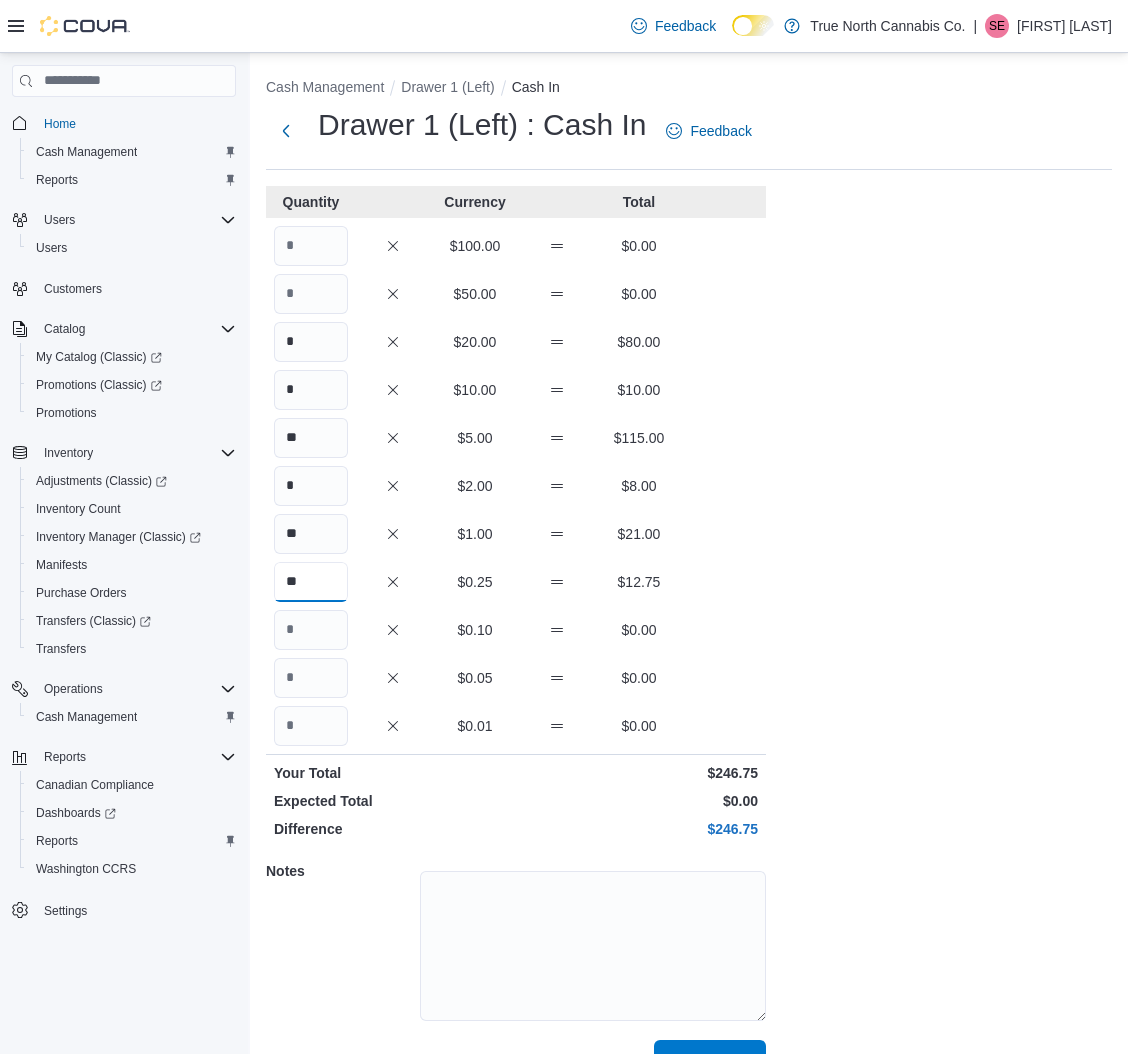 type on "**" 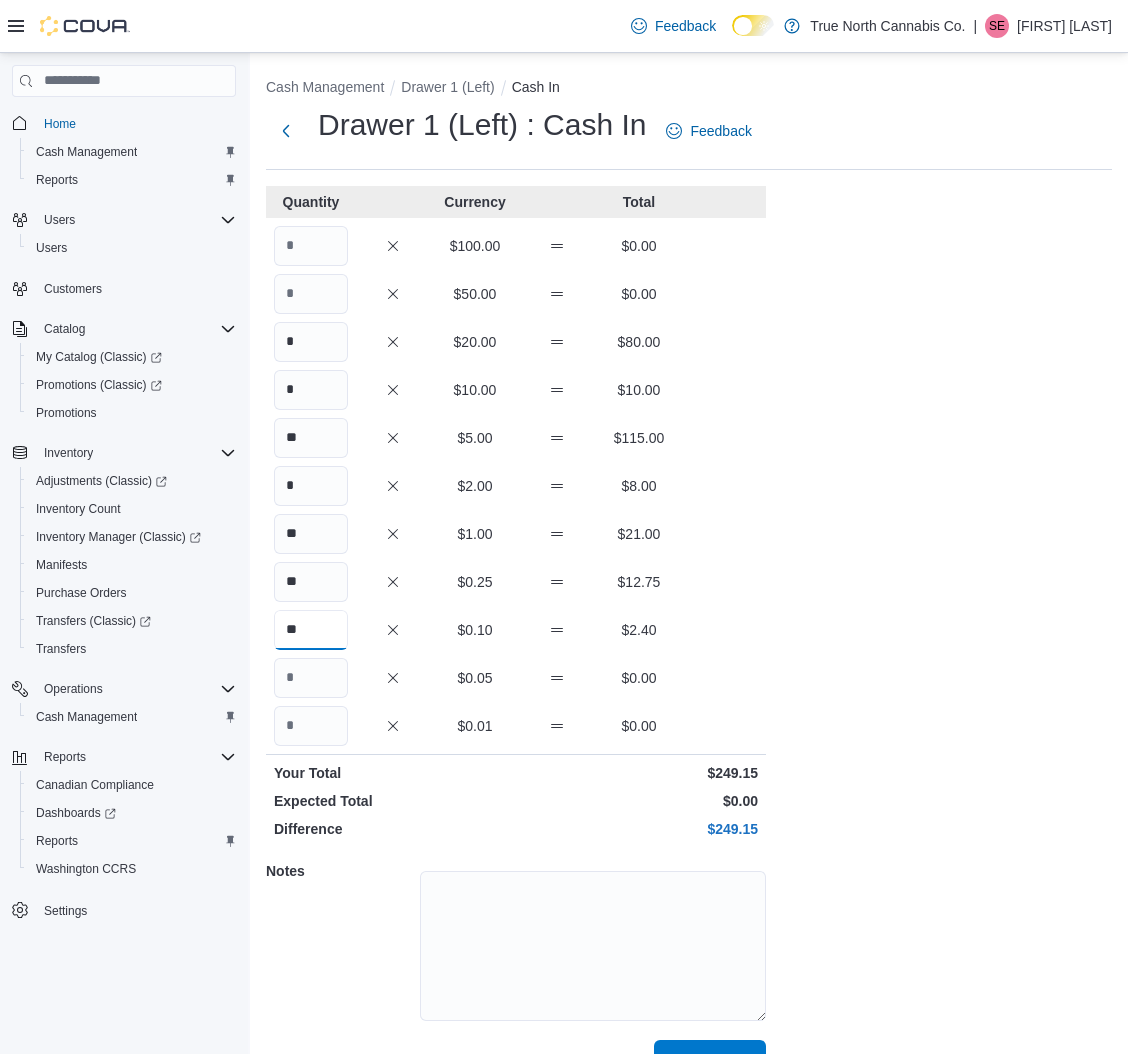 type on "**" 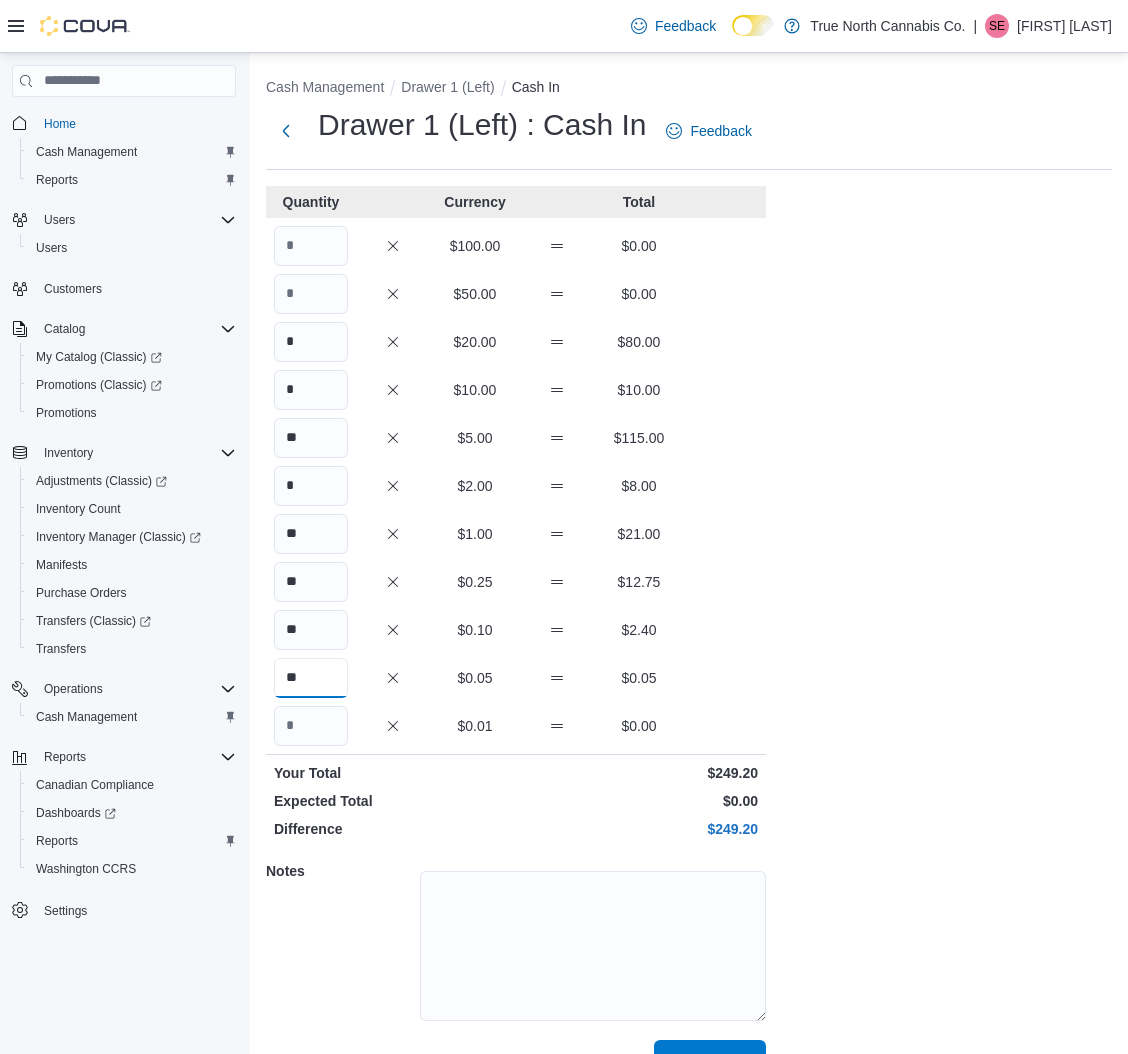 type on "**" 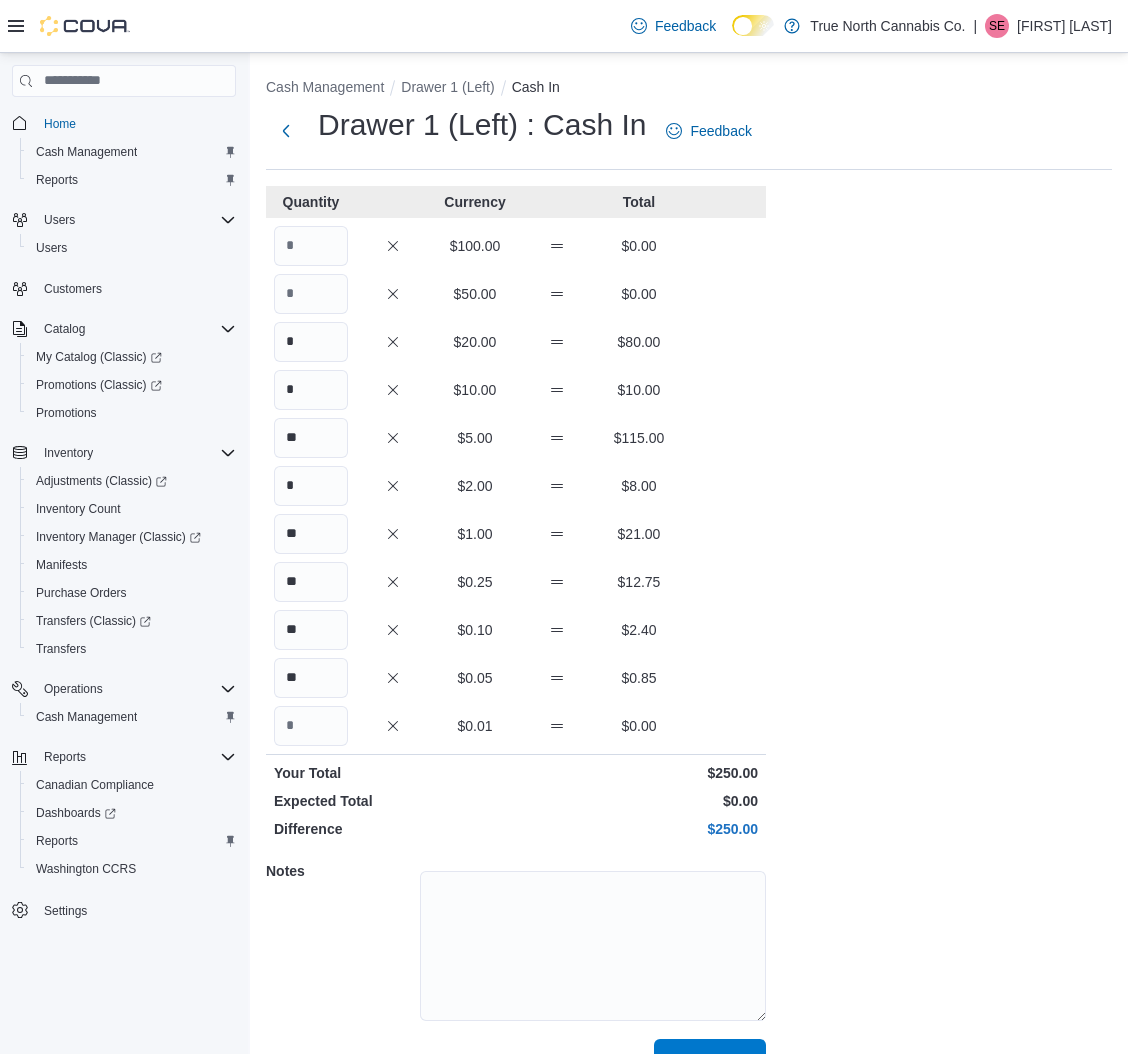 click on "Save" at bounding box center (710, 1059) 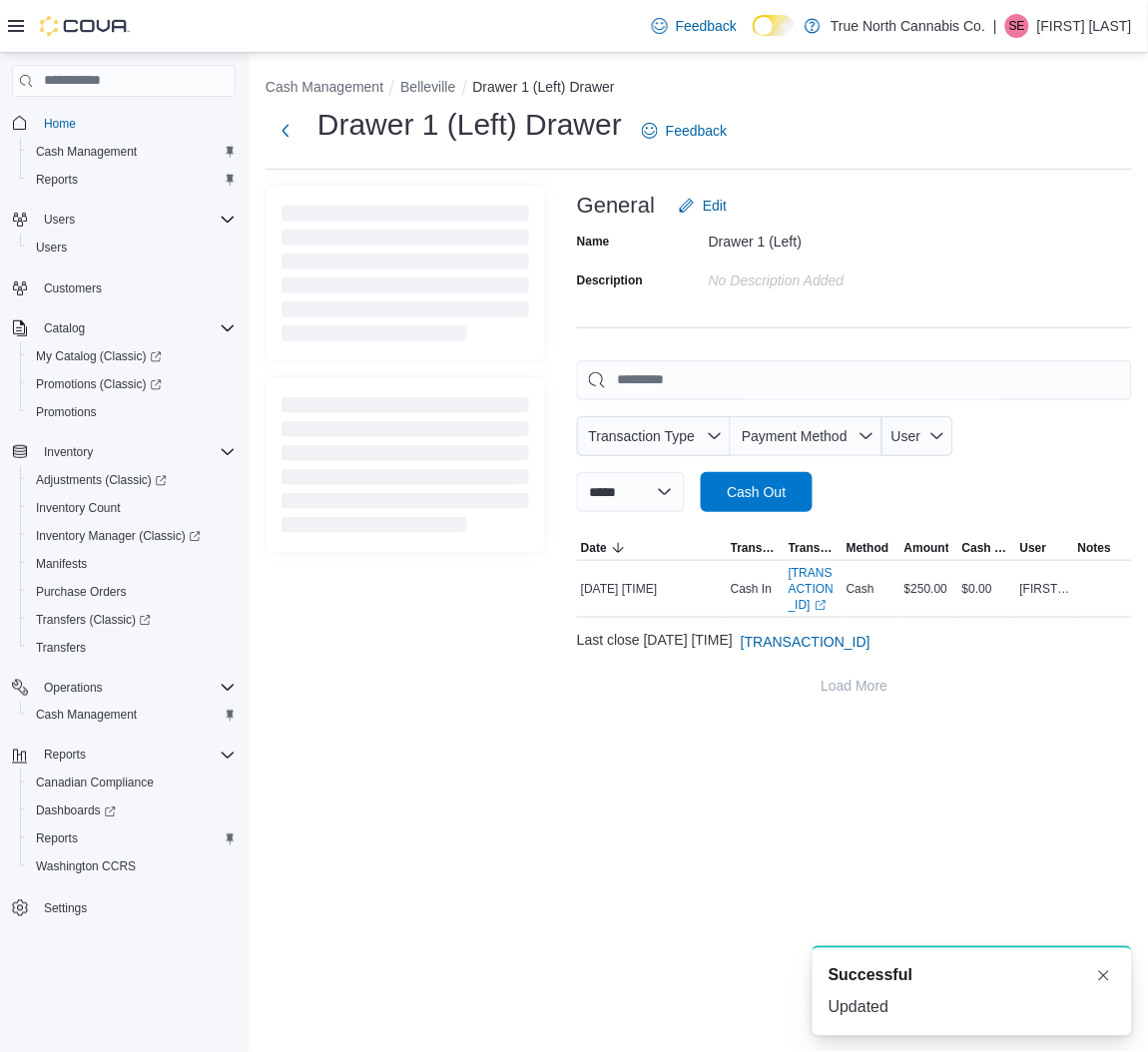scroll, scrollTop: 0, scrollLeft: 0, axis: both 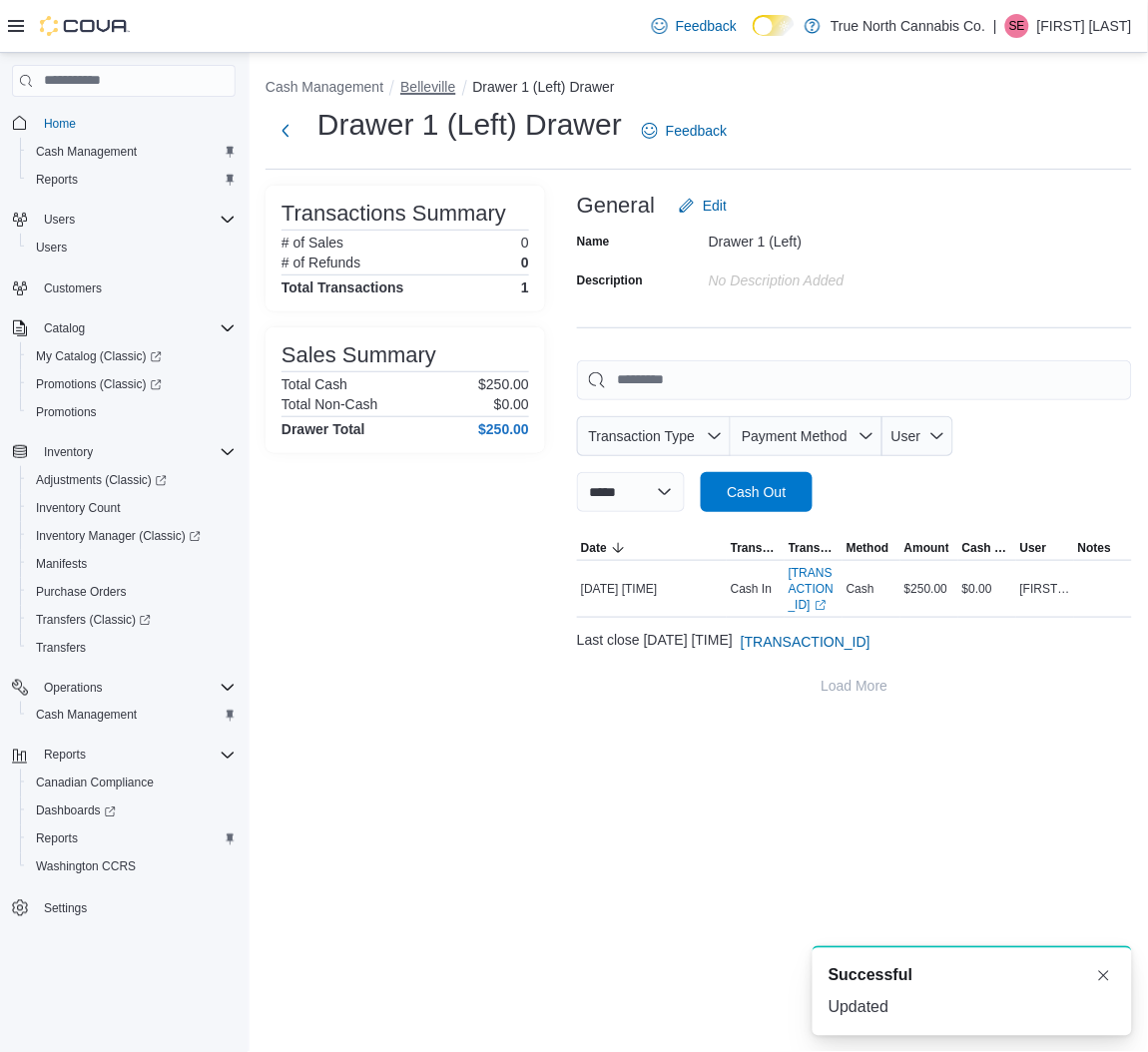 click on "Belleville" at bounding box center (427, 87) 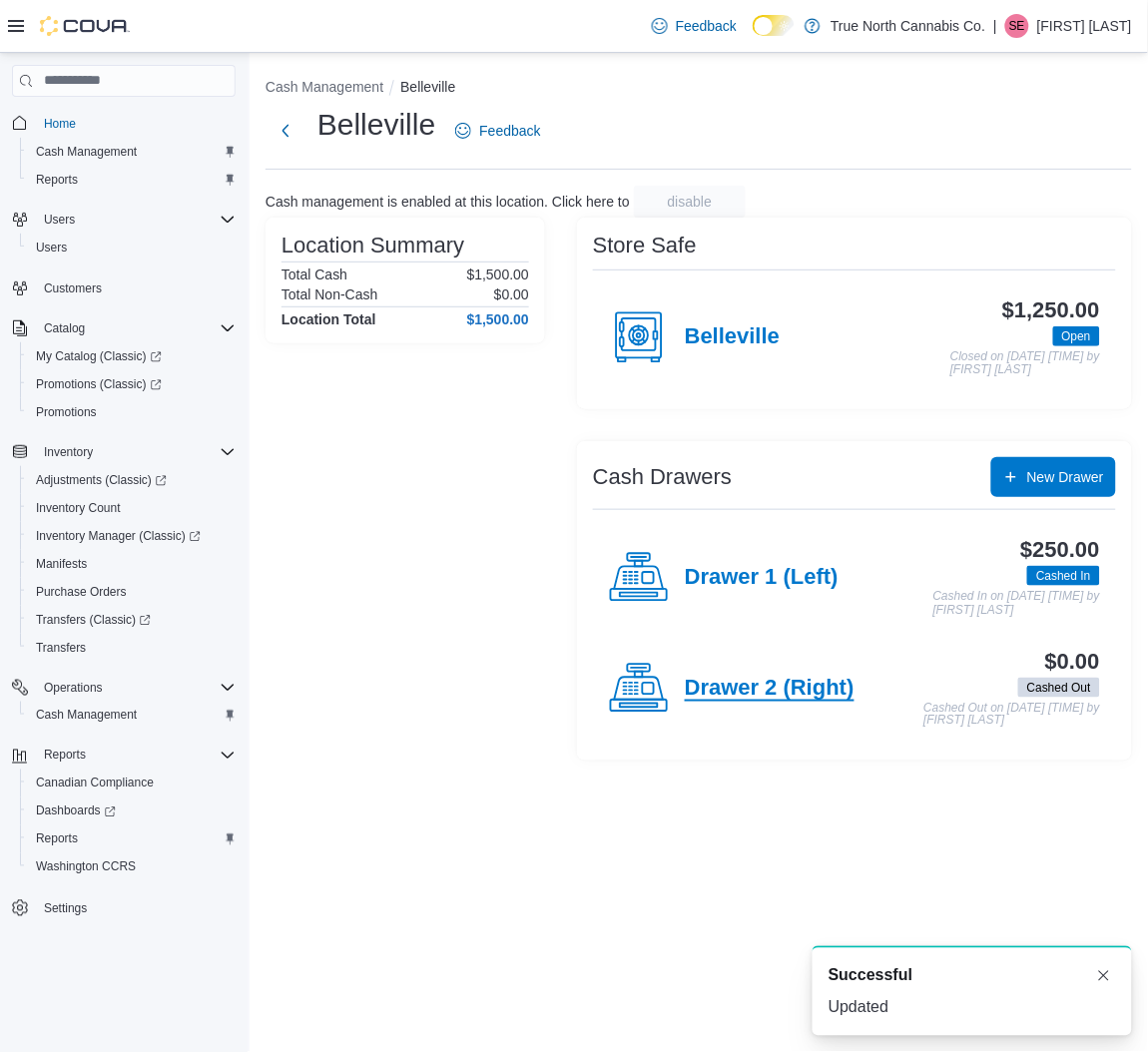 click on "Drawer 2 (Right)" at bounding box center (770, 689) 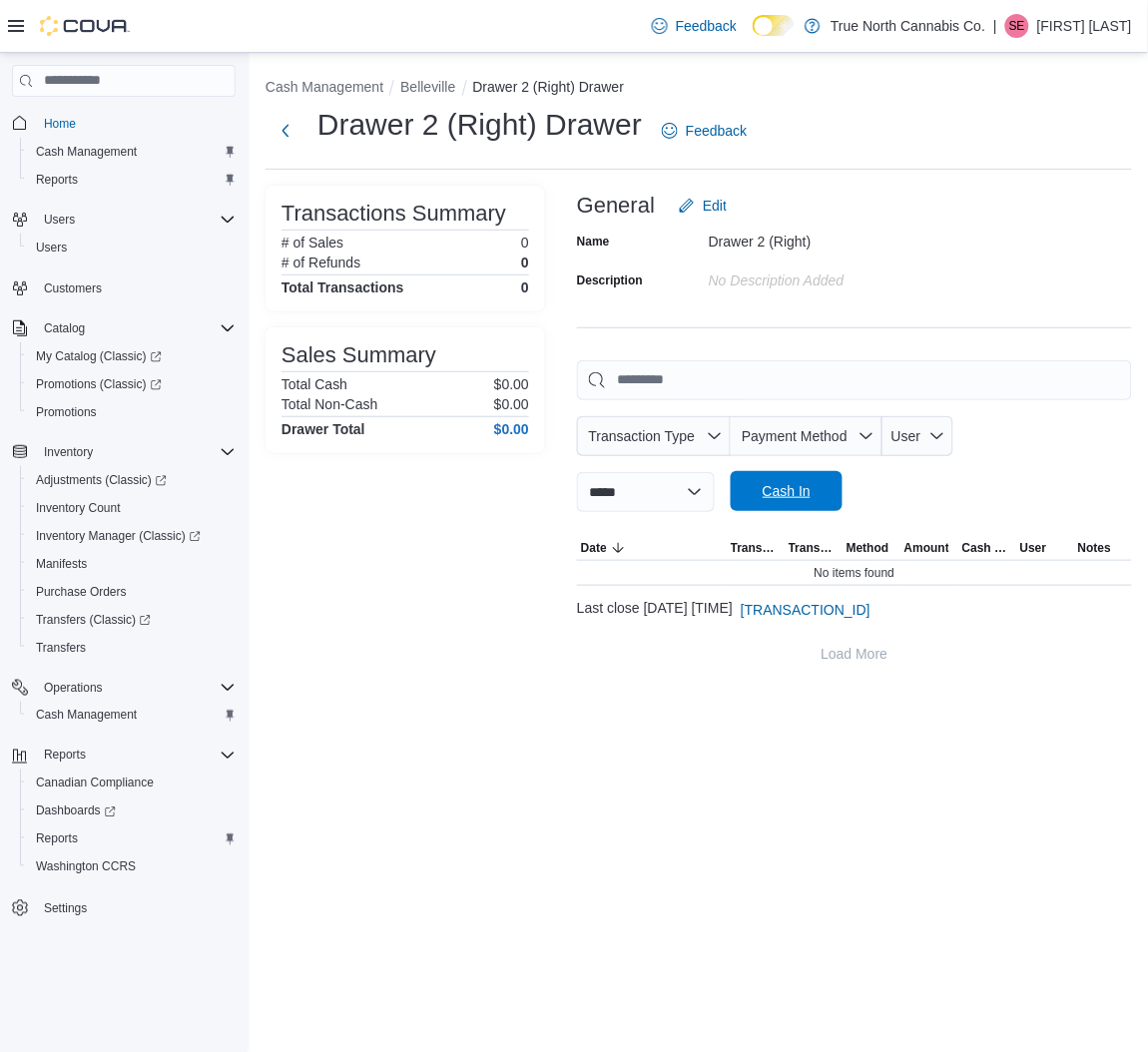click on "Cash In" at bounding box center [787, 491] 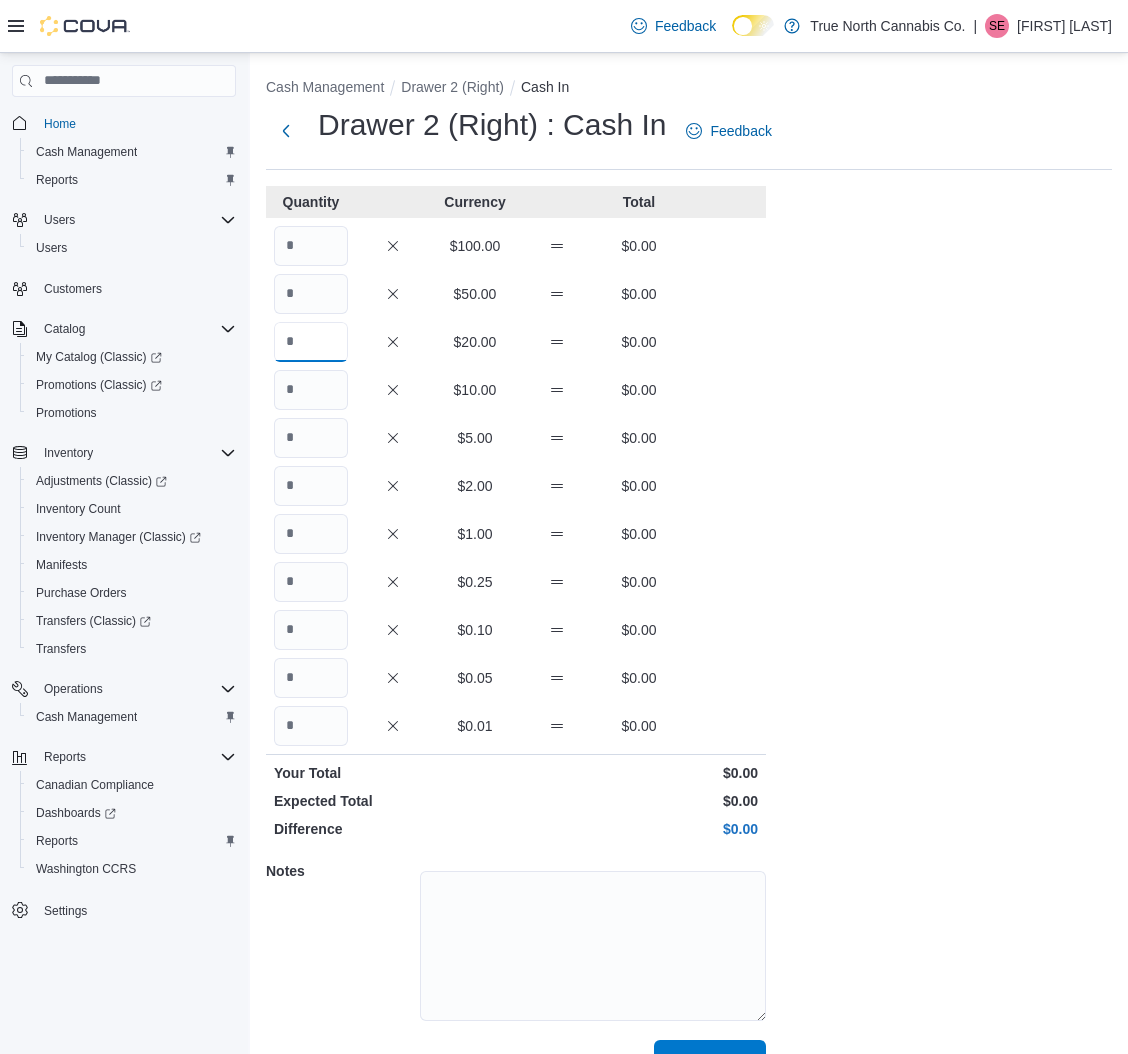 click at bounding box center [311, 342] 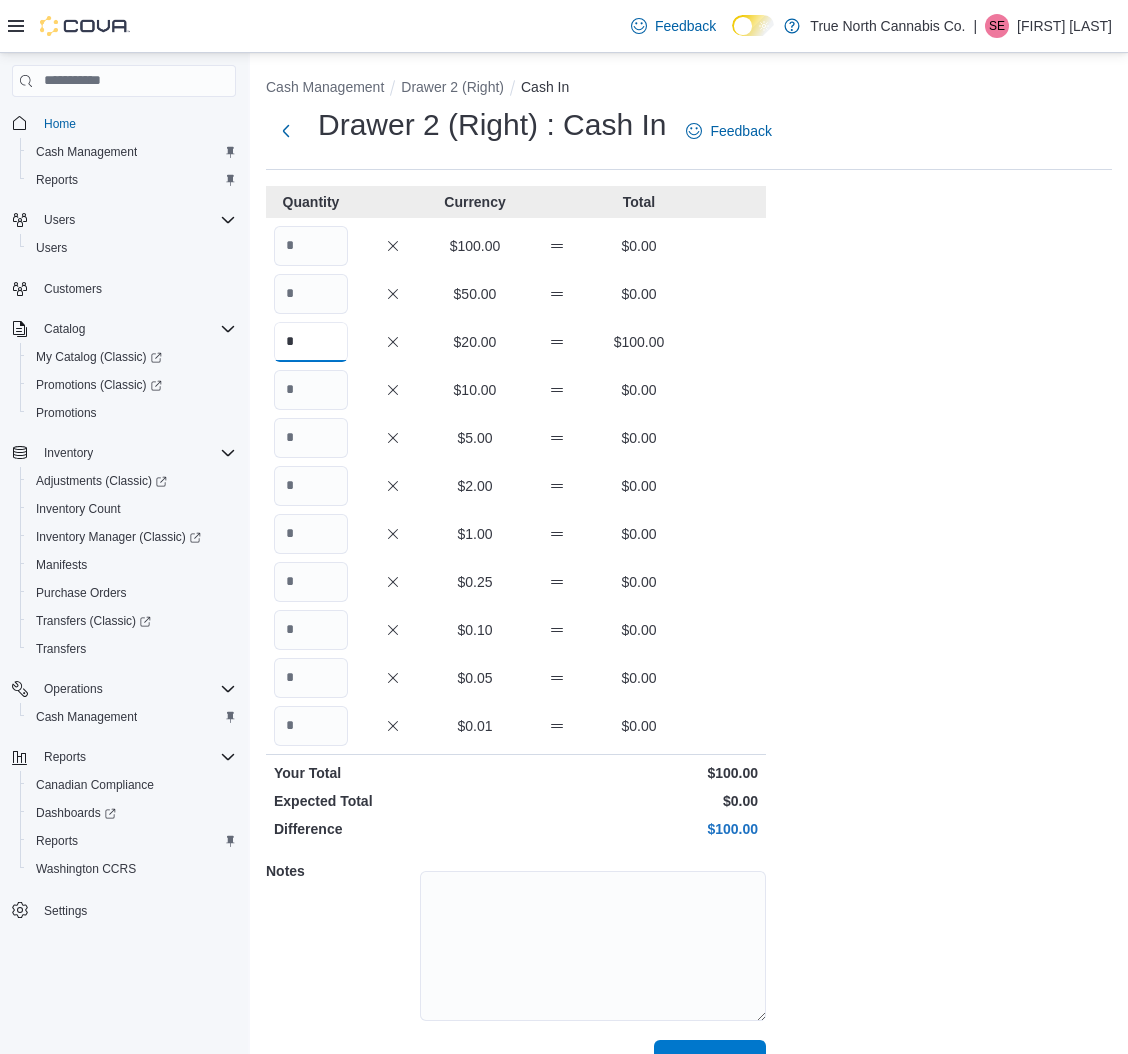 type on "*" 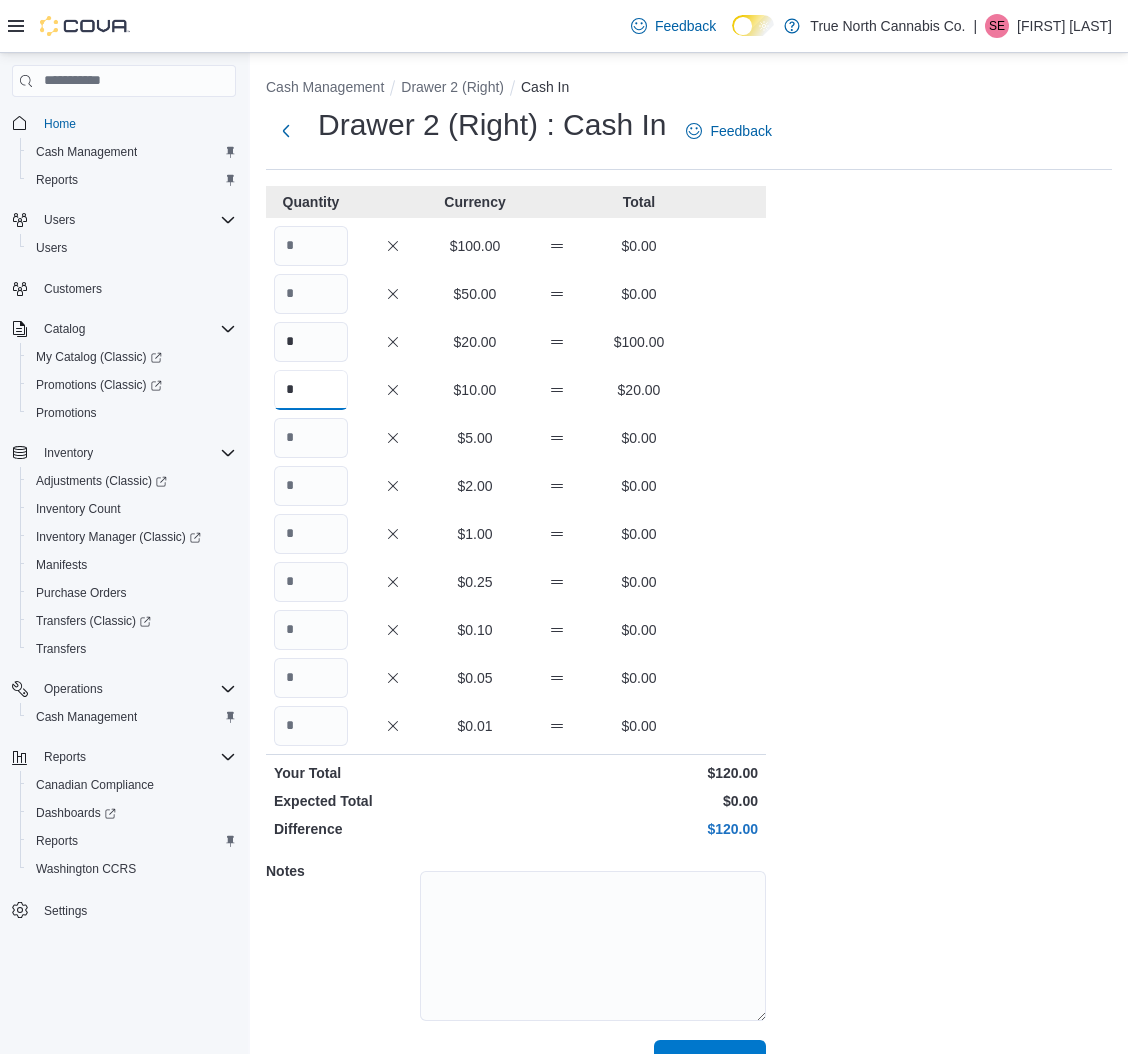 type on "*" 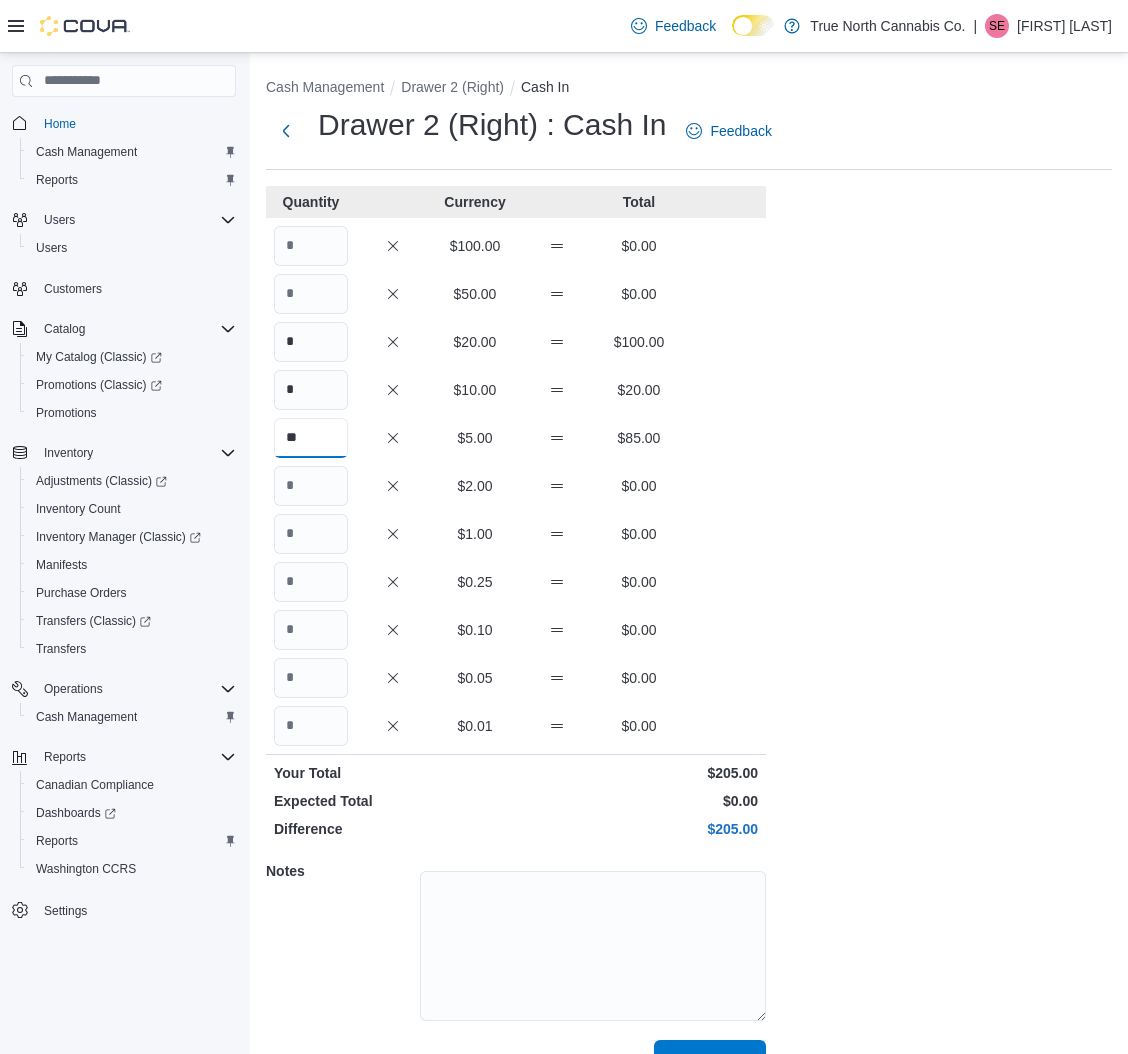 type on "**" 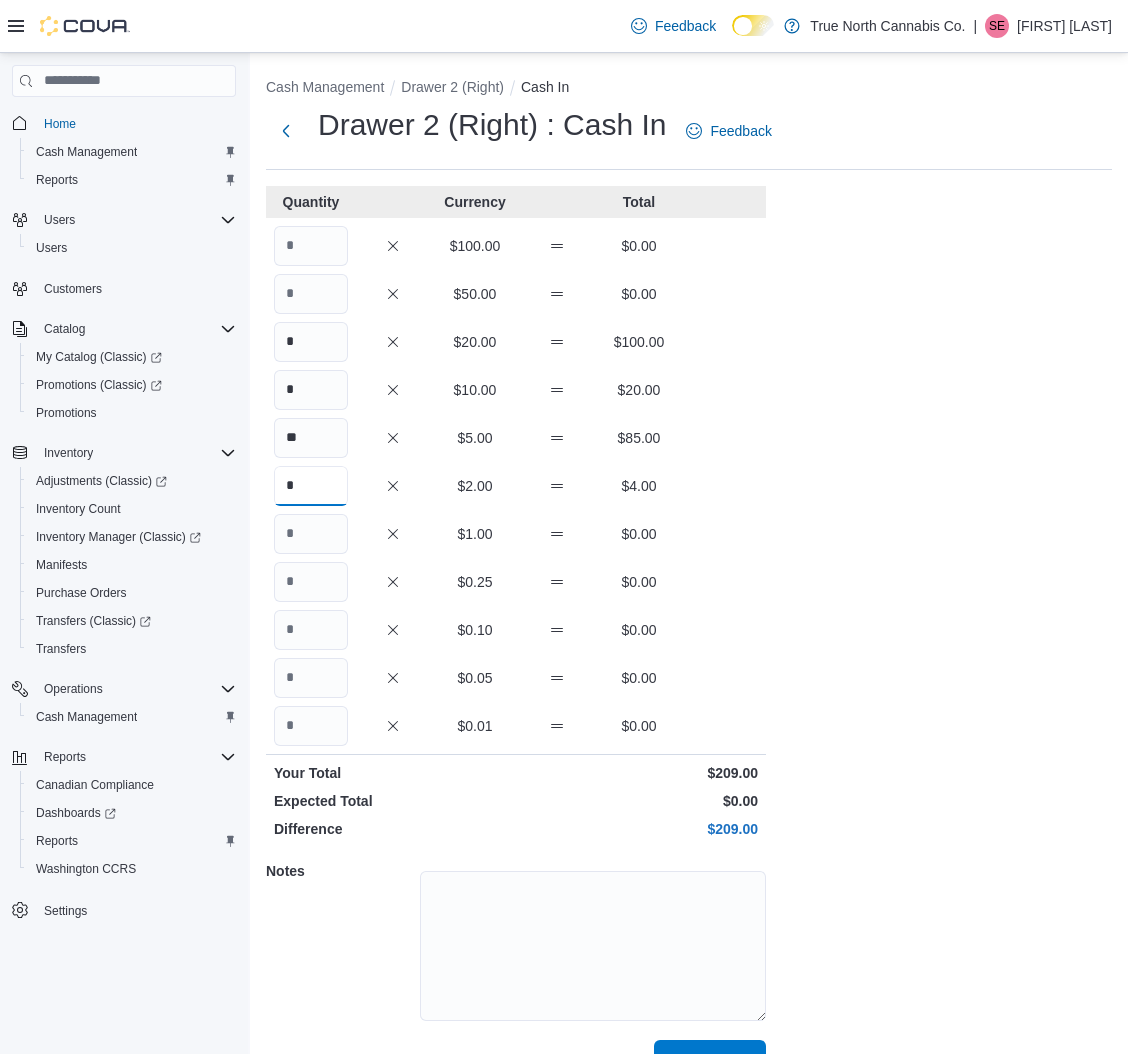 type on "*" 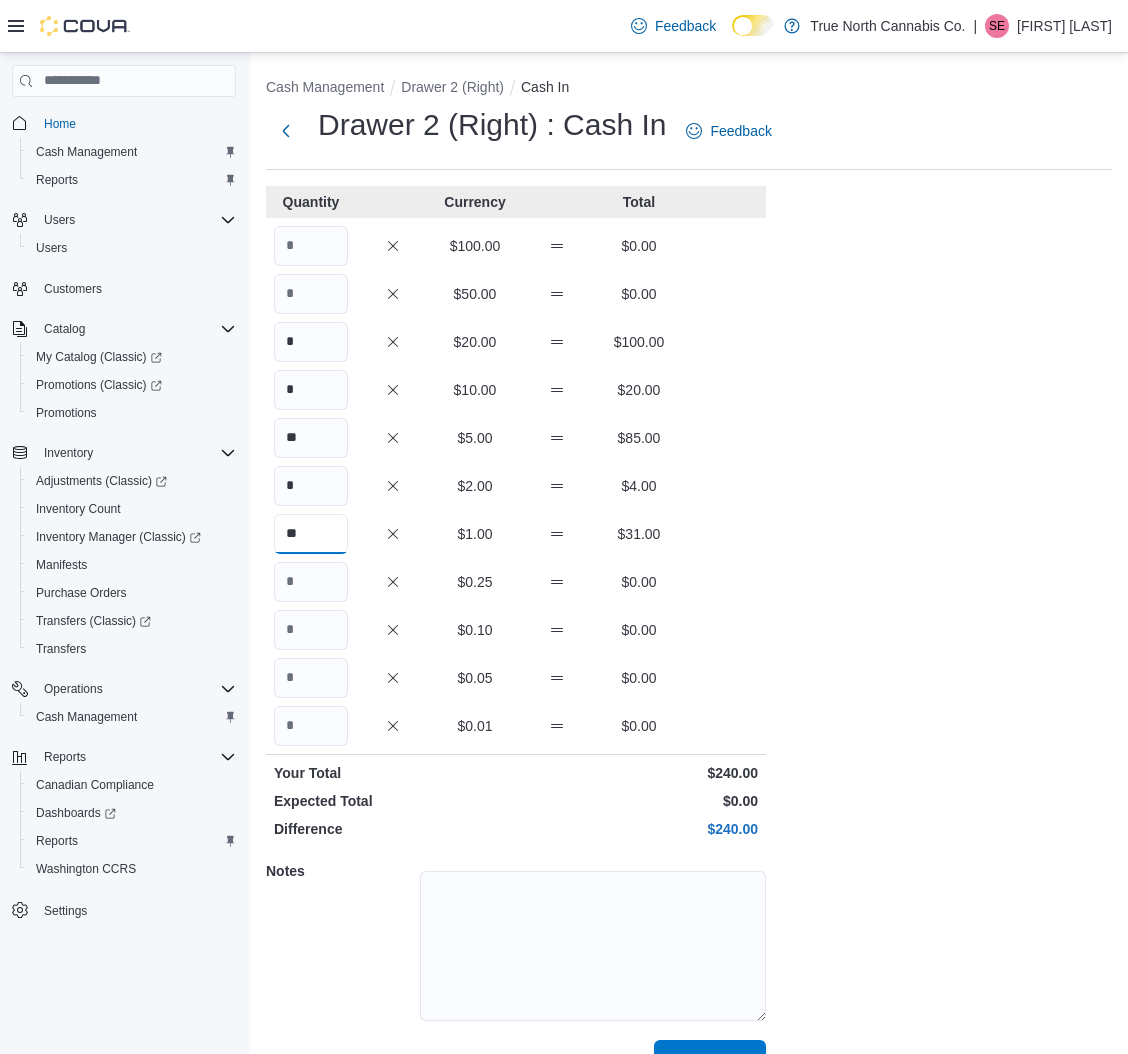 type on "**" 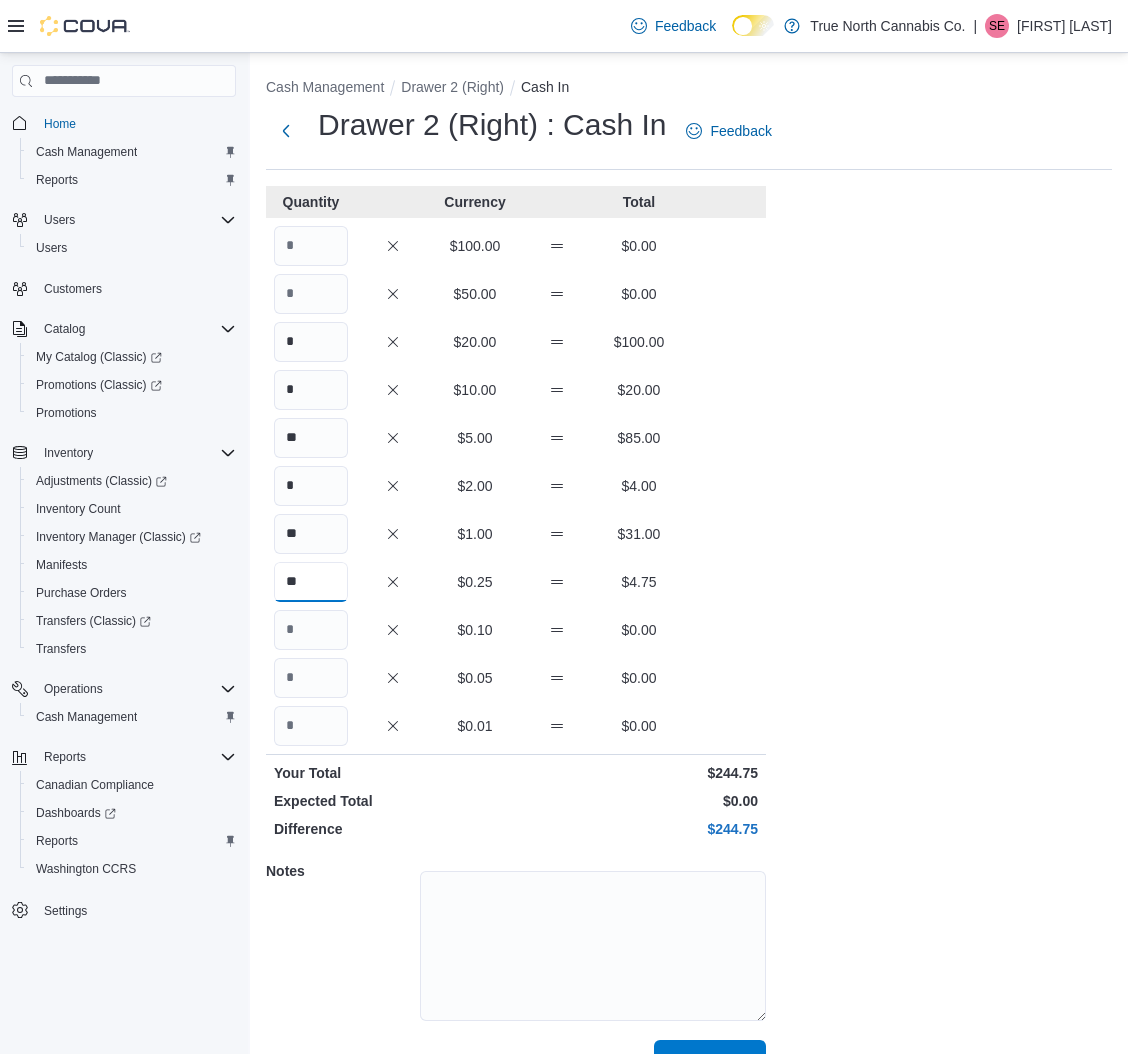 type on "**" 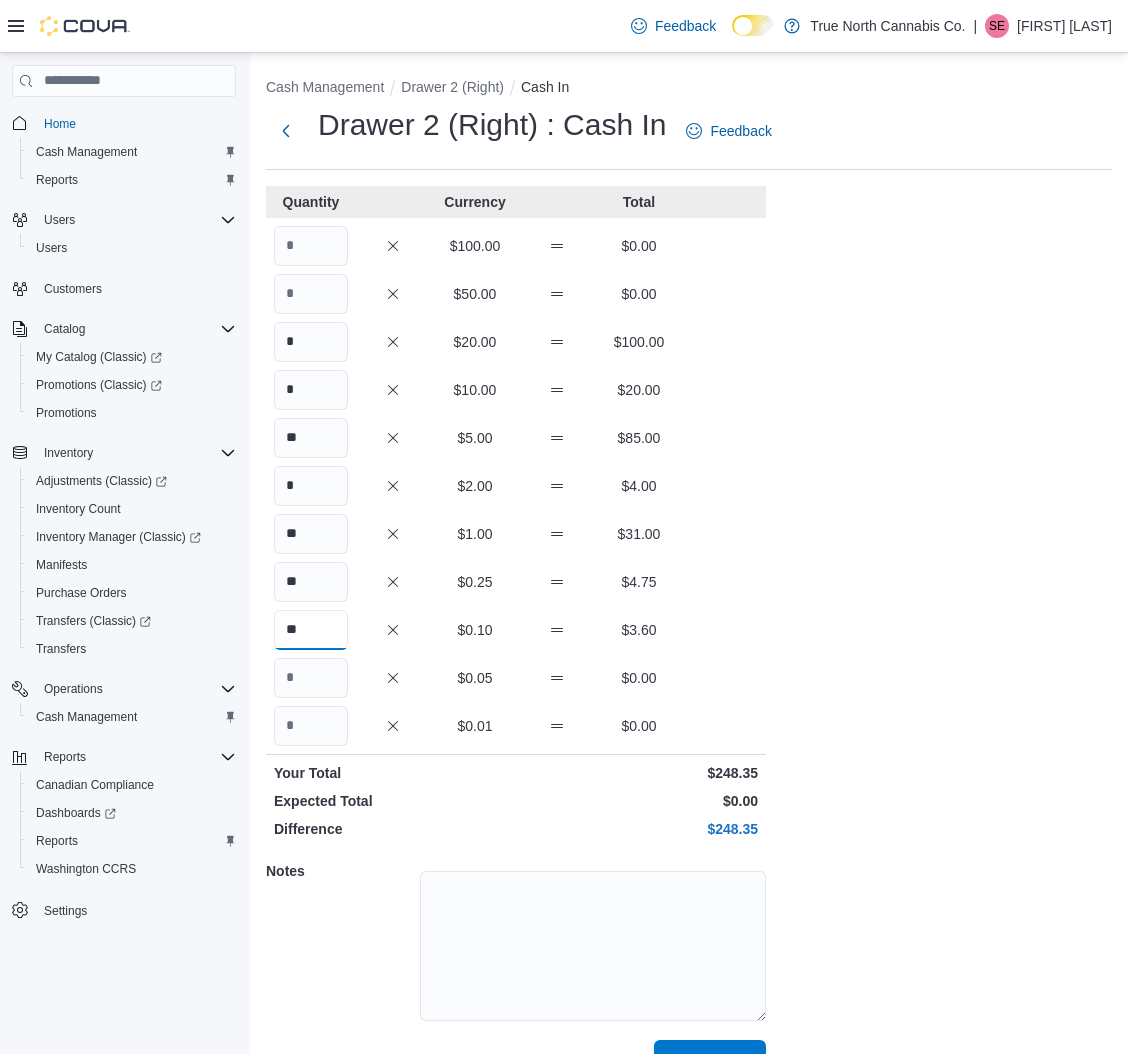 type on "**" 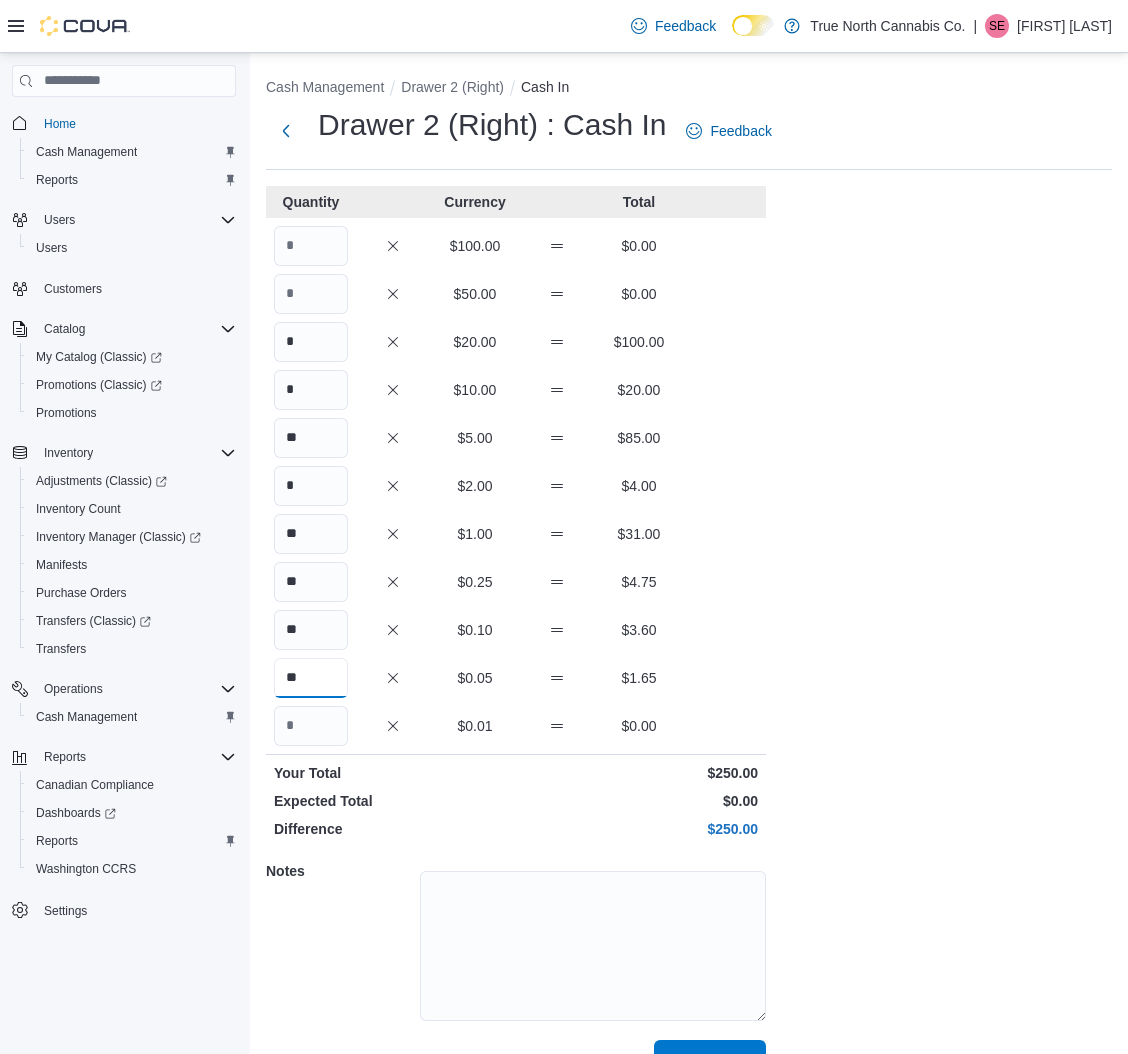 type on "**" 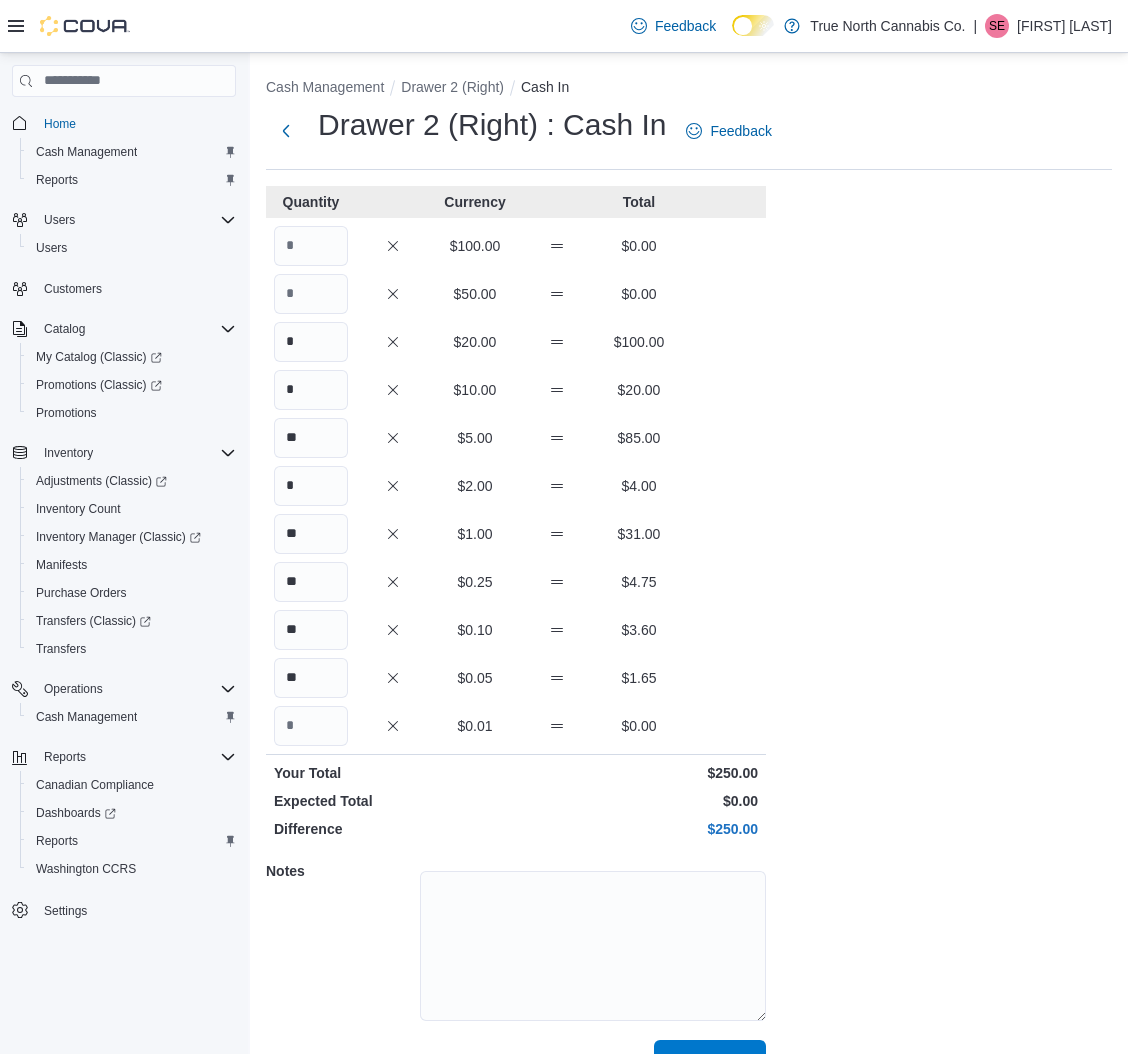 click on "Notes" at bounding box center (516, 943) 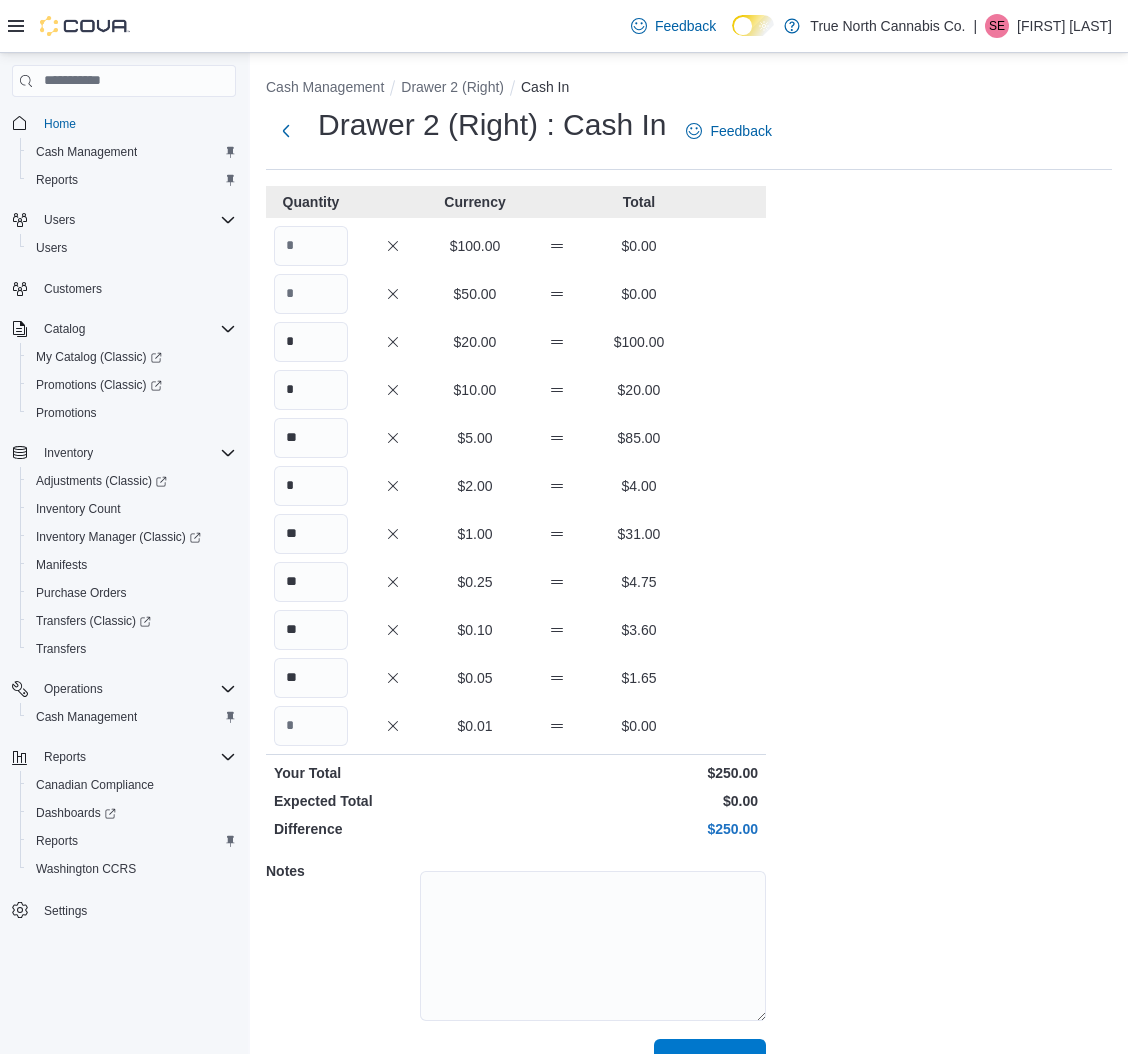click on "Save" at bounding box center (710, 1059) 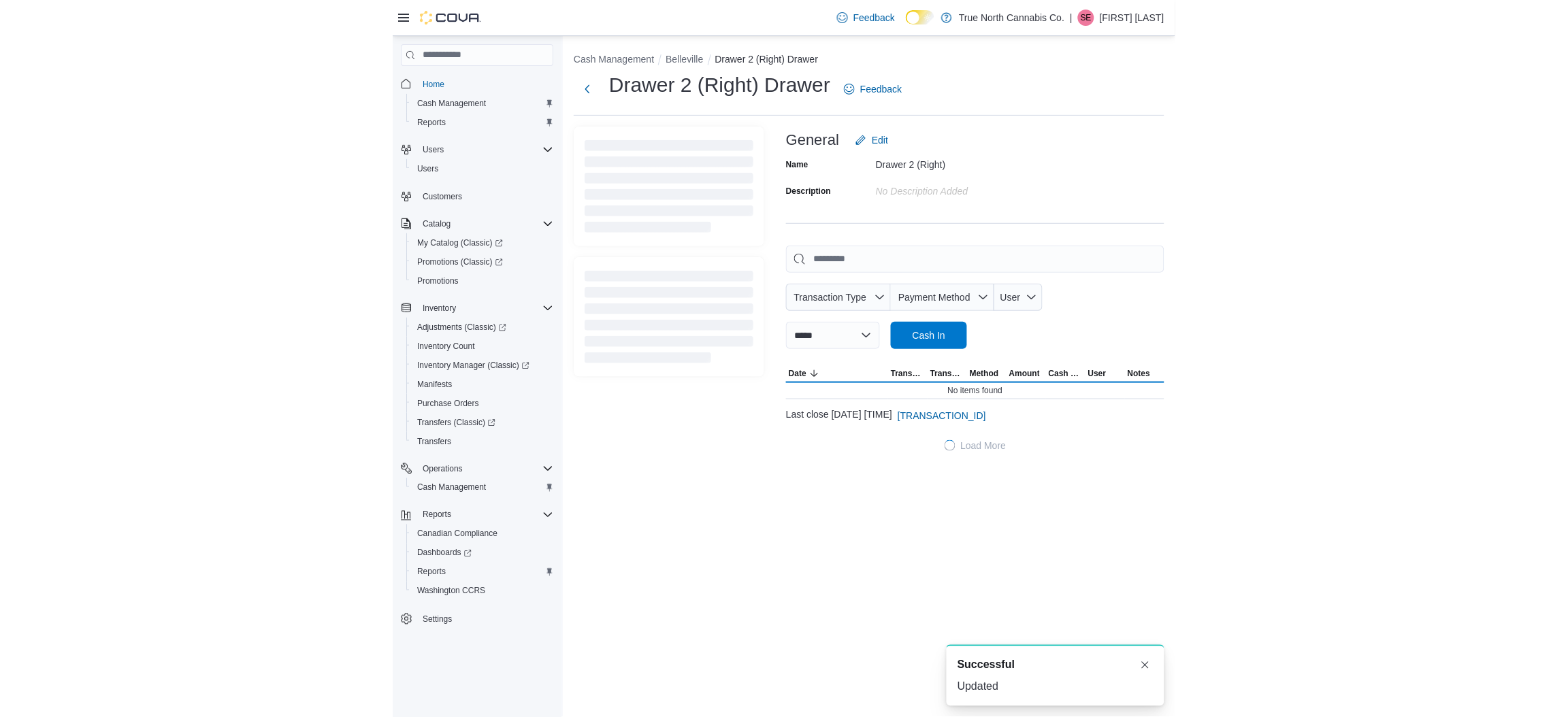 scroll, scrollTop: 0, scrollLeft: 0, axis: both 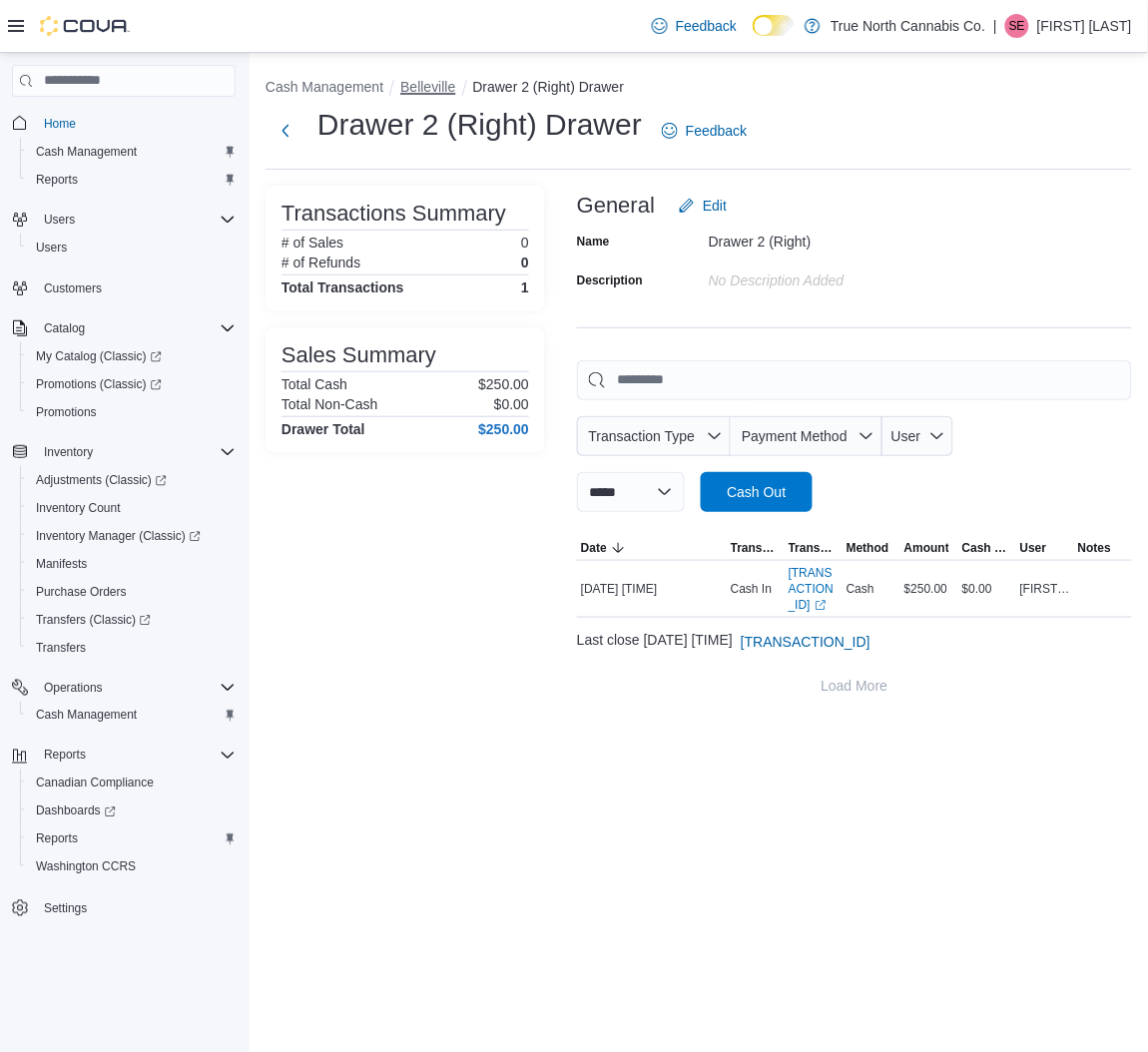 click on "Belleville" at bounding box center (427, 87) 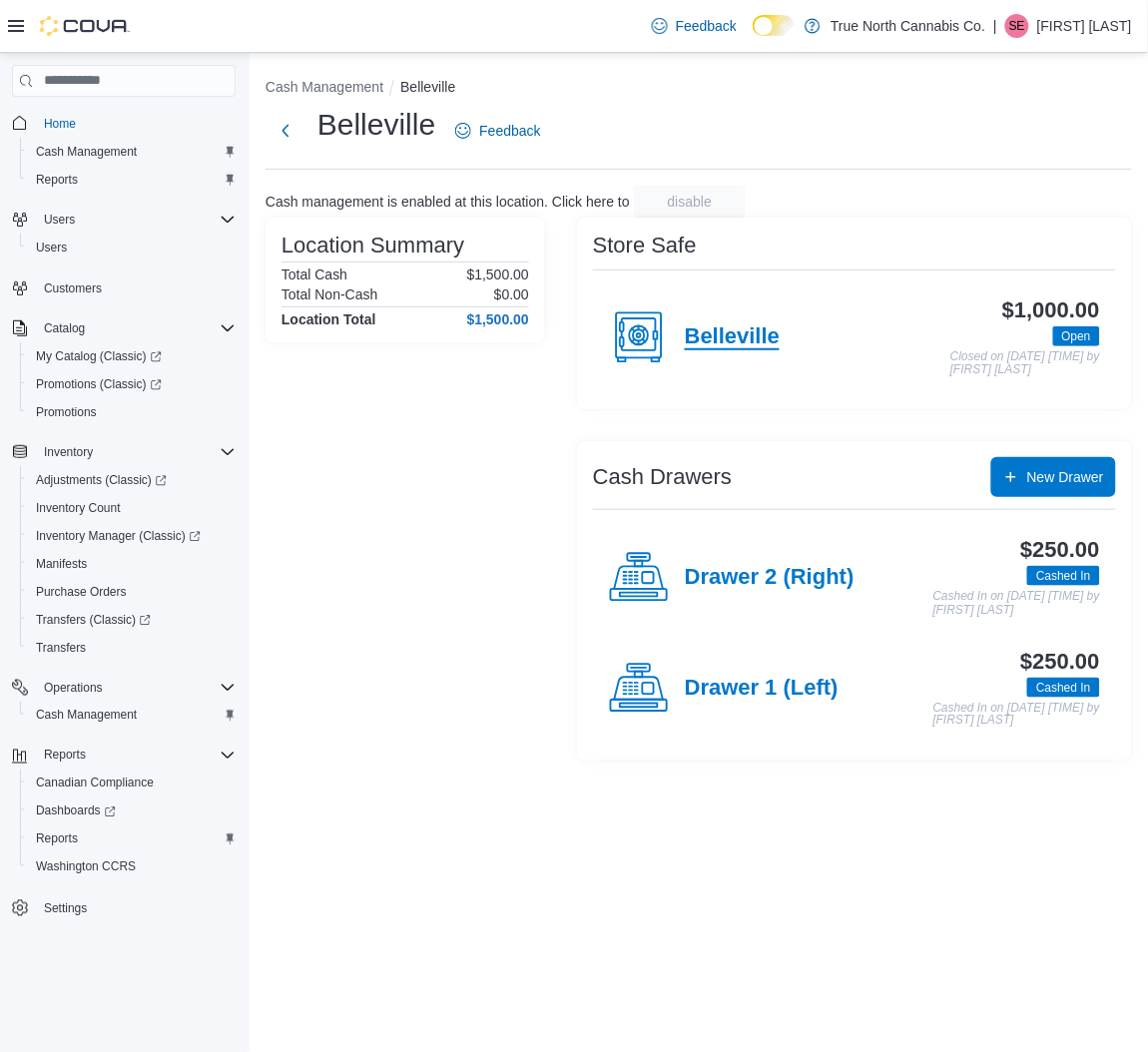 click on "Belleville" at bounding box center [732, 337] 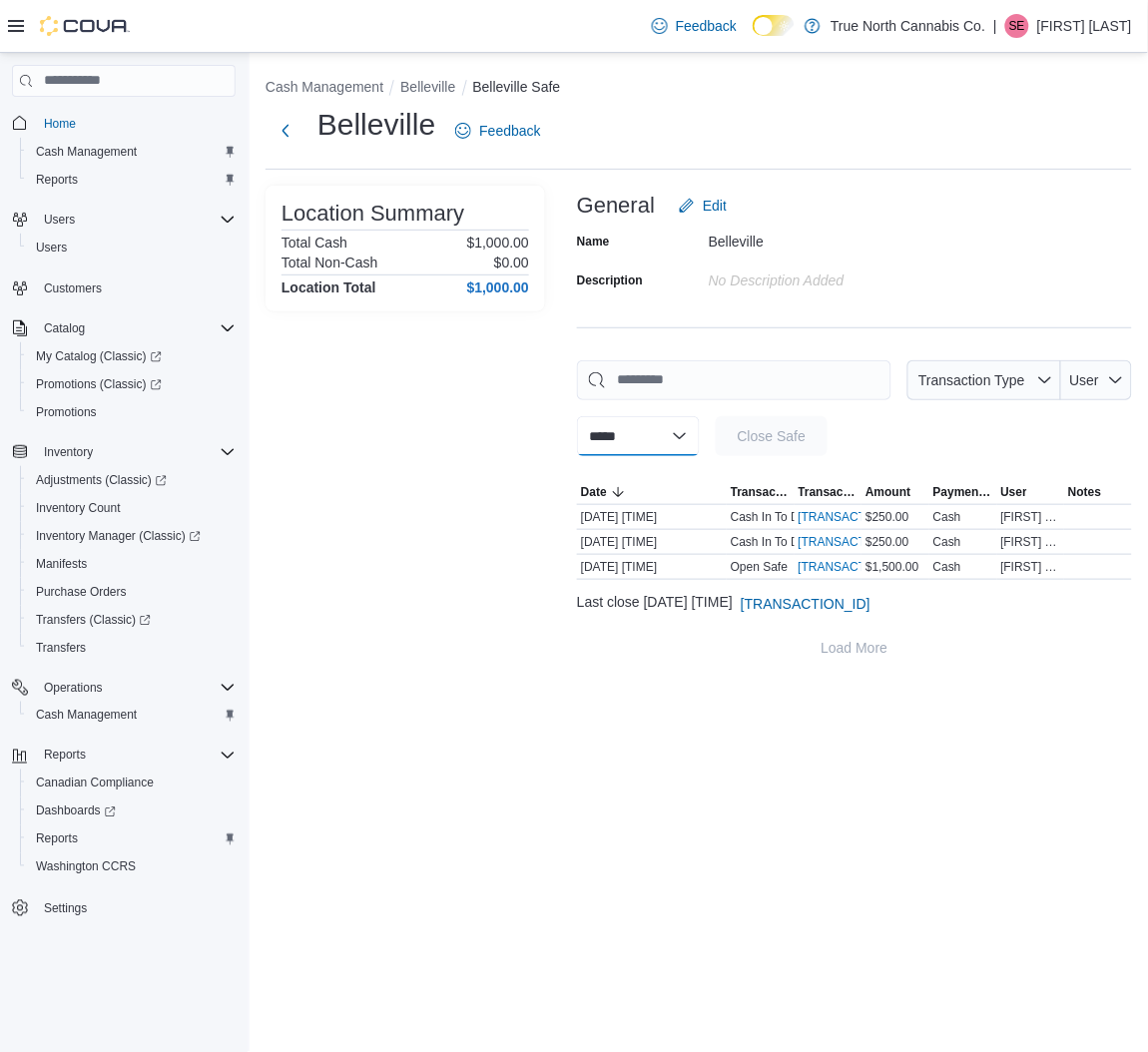 click on "**********" at bounding box center (638, 436) 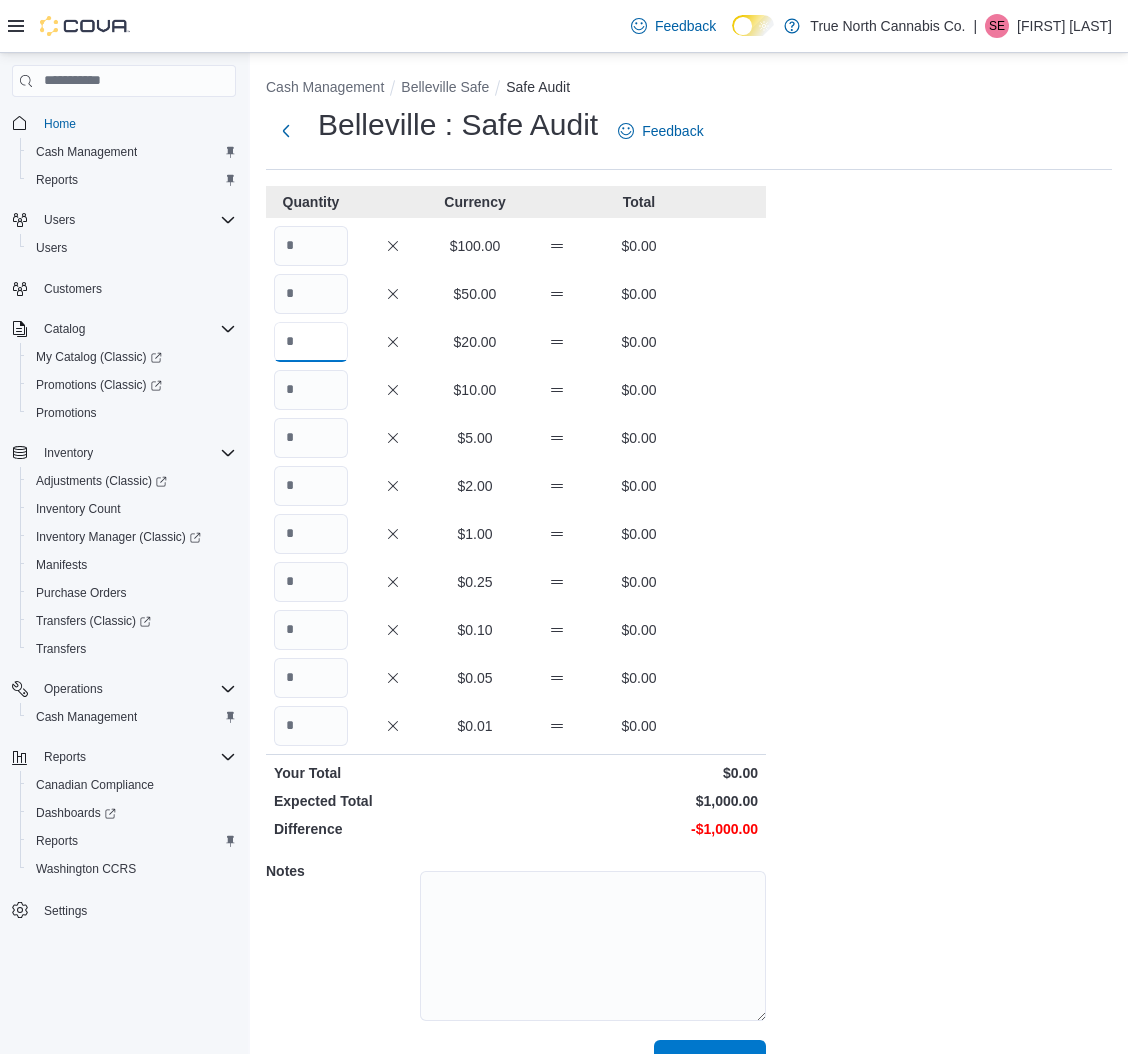 drag, startPoint x: 304, startPoint y: 345, endPoint x: 237, endPoint y: 335, distance: 67.74216 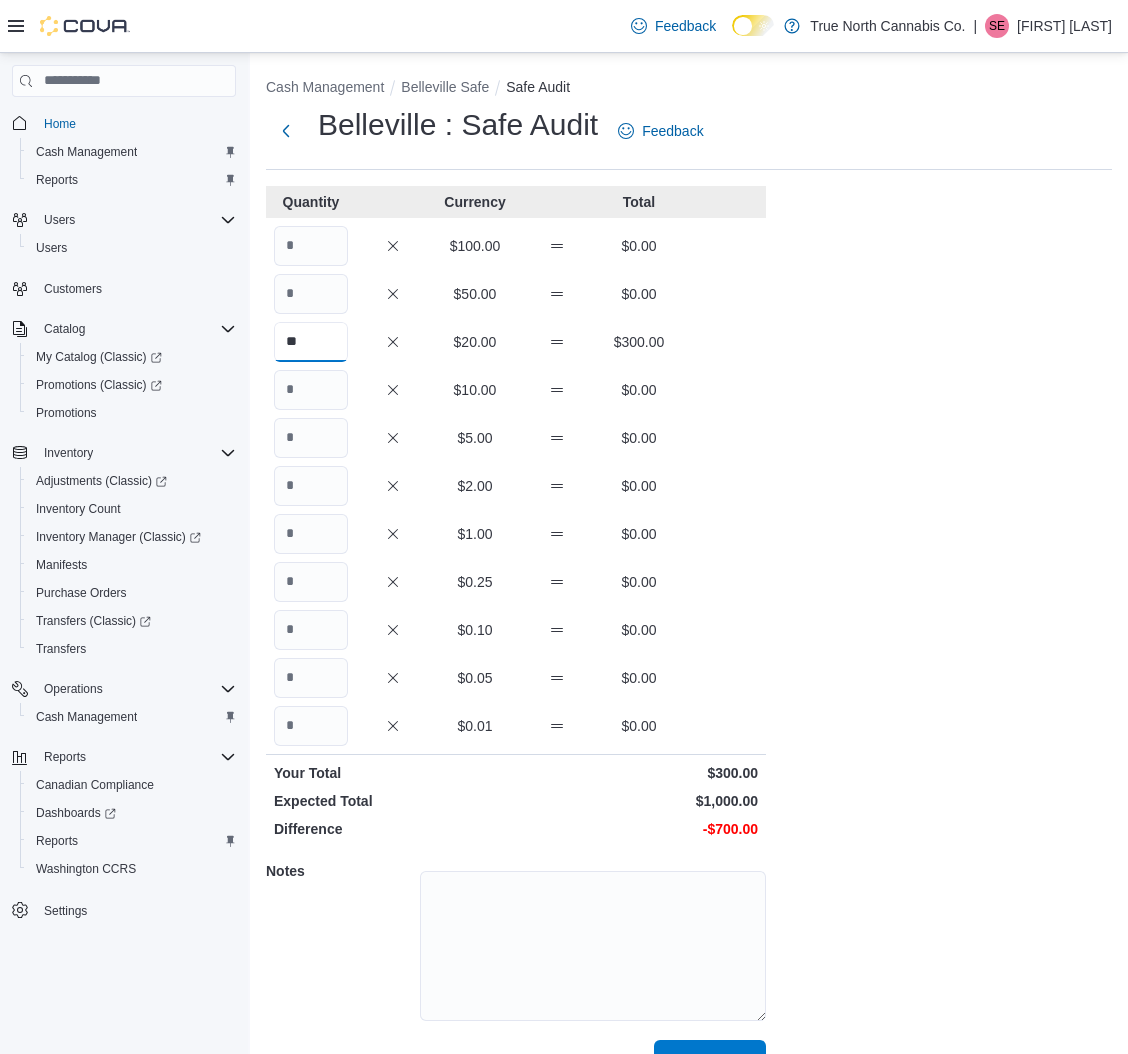 type on "**" 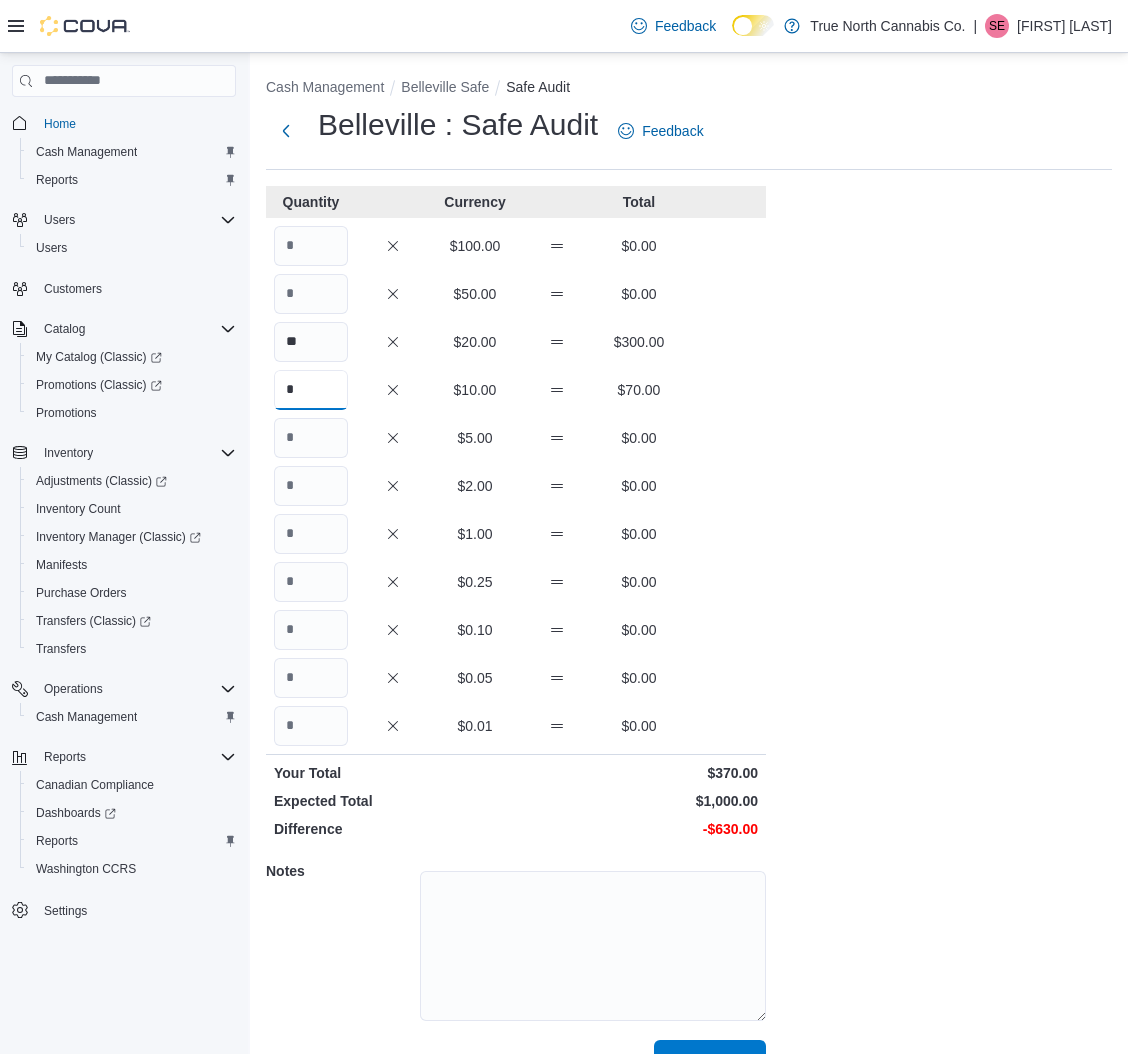 type on "*" 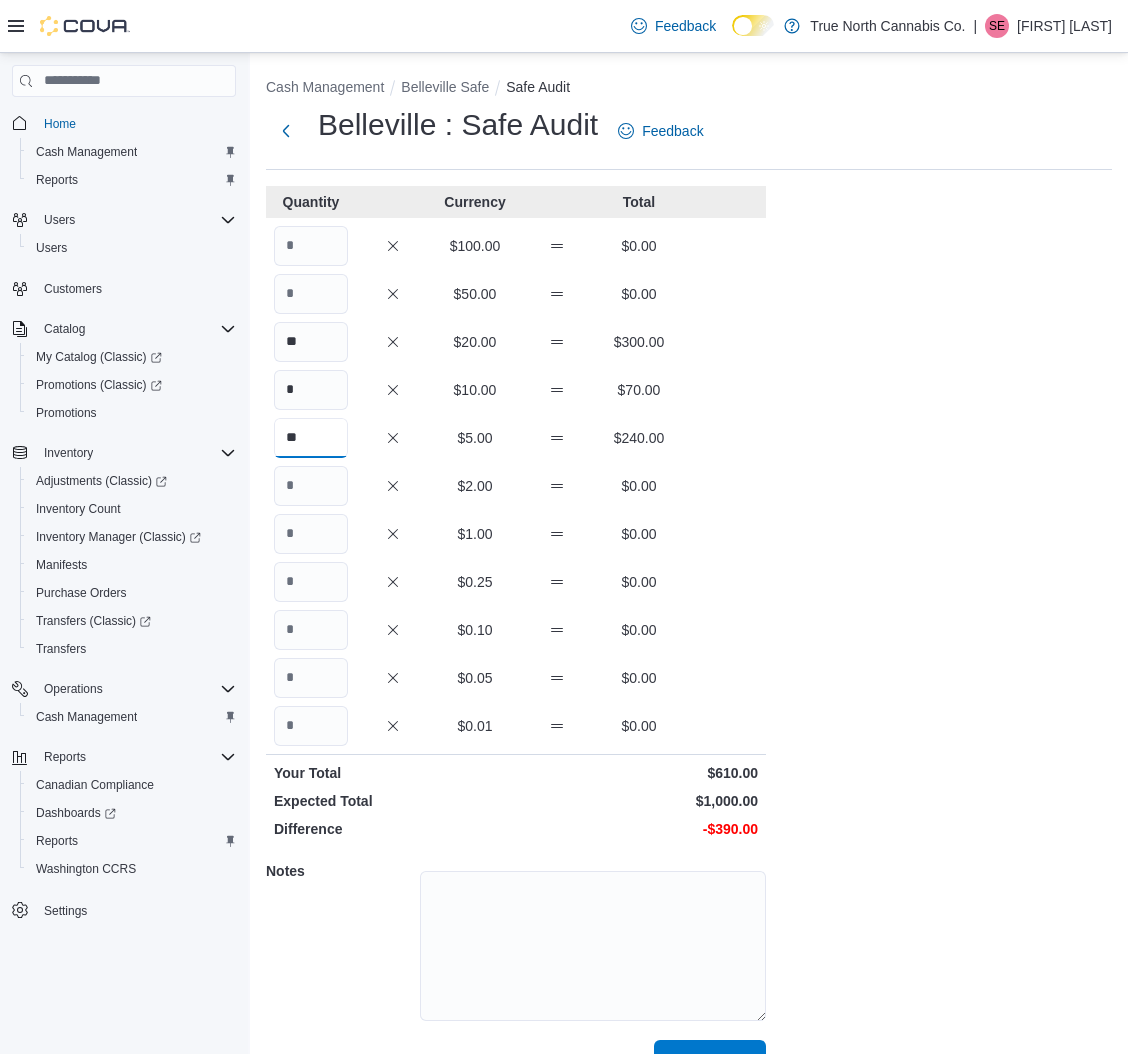 type on "**" 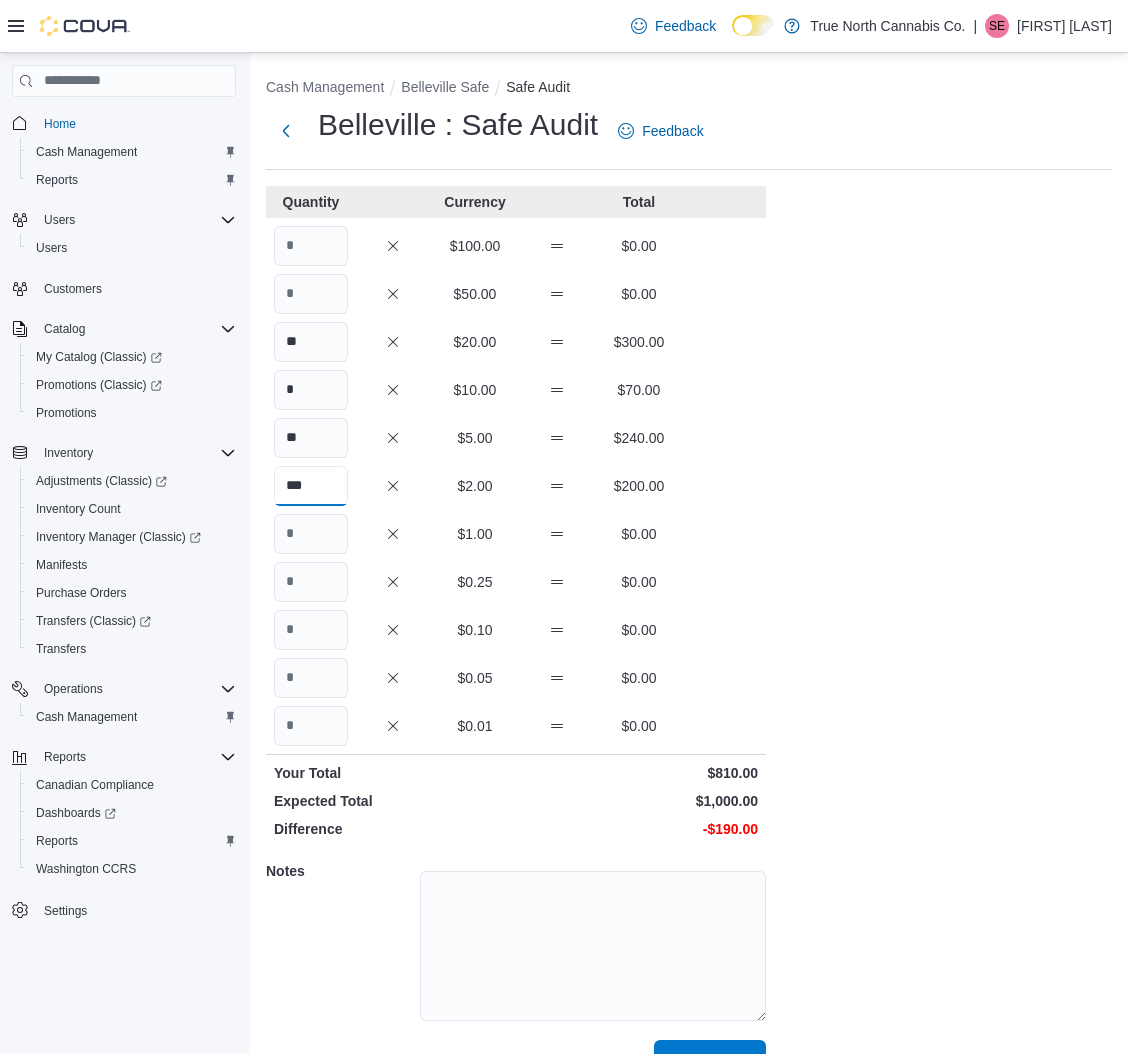 type on "***" 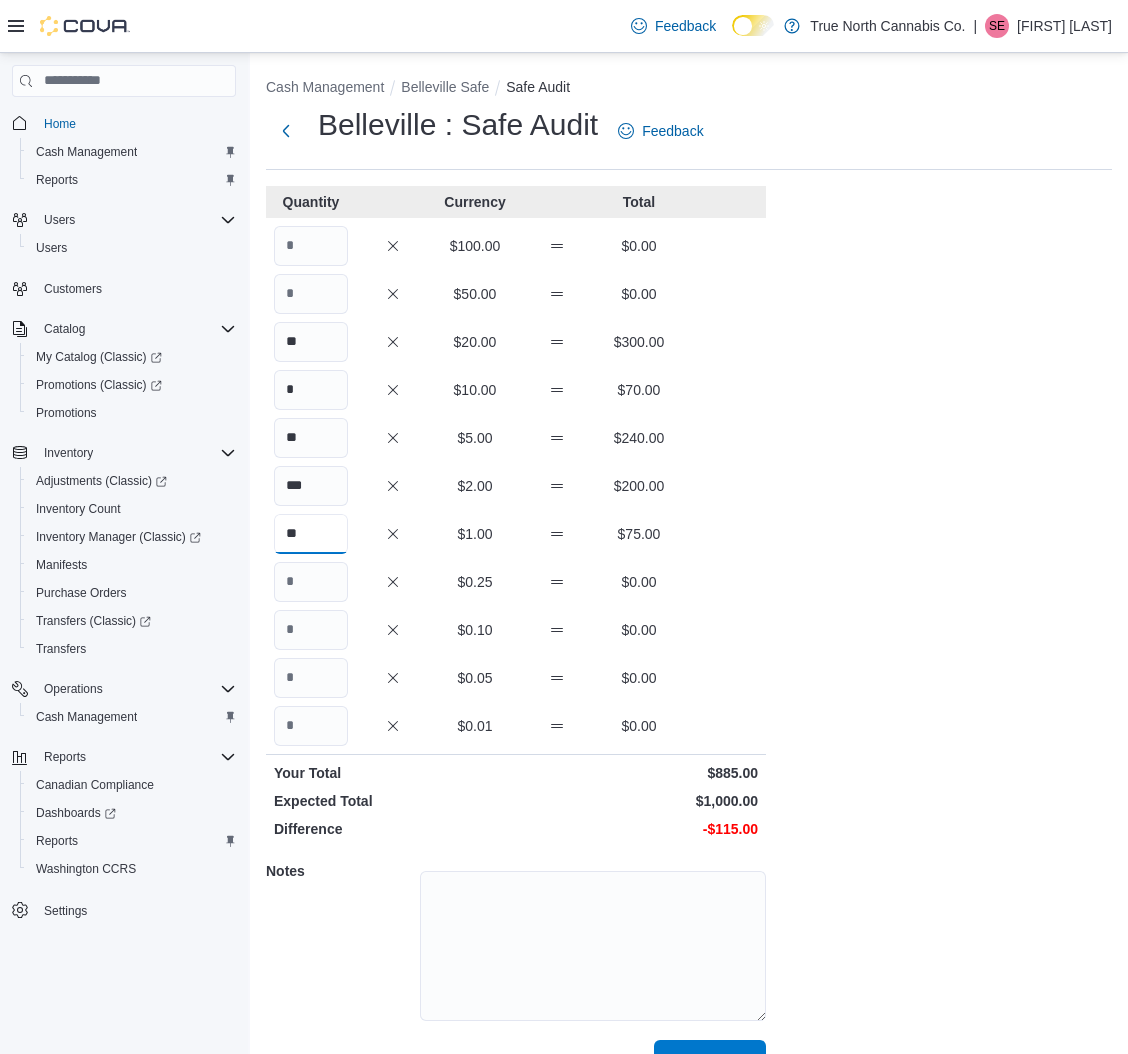 type on "**" 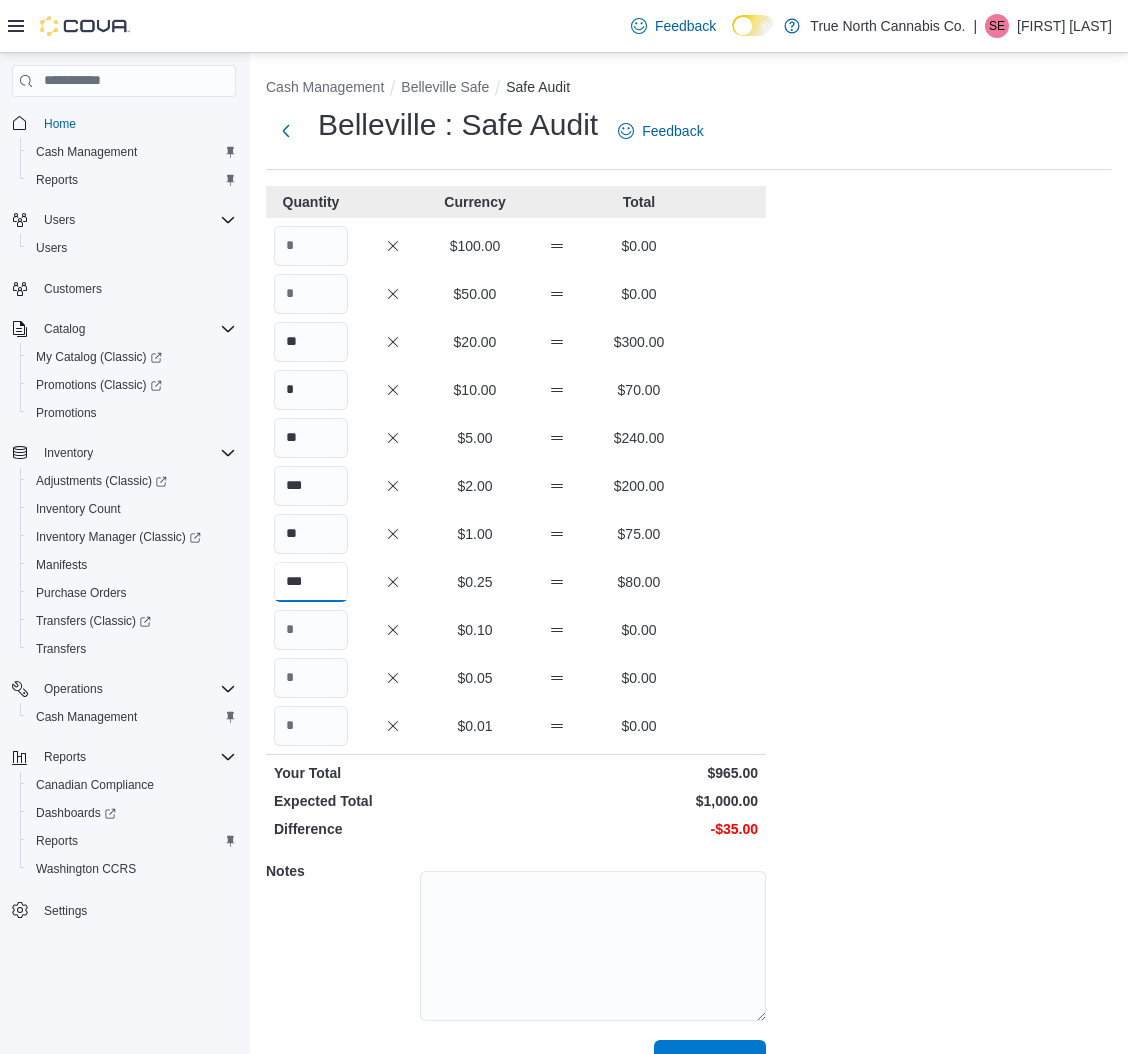 type on "***" 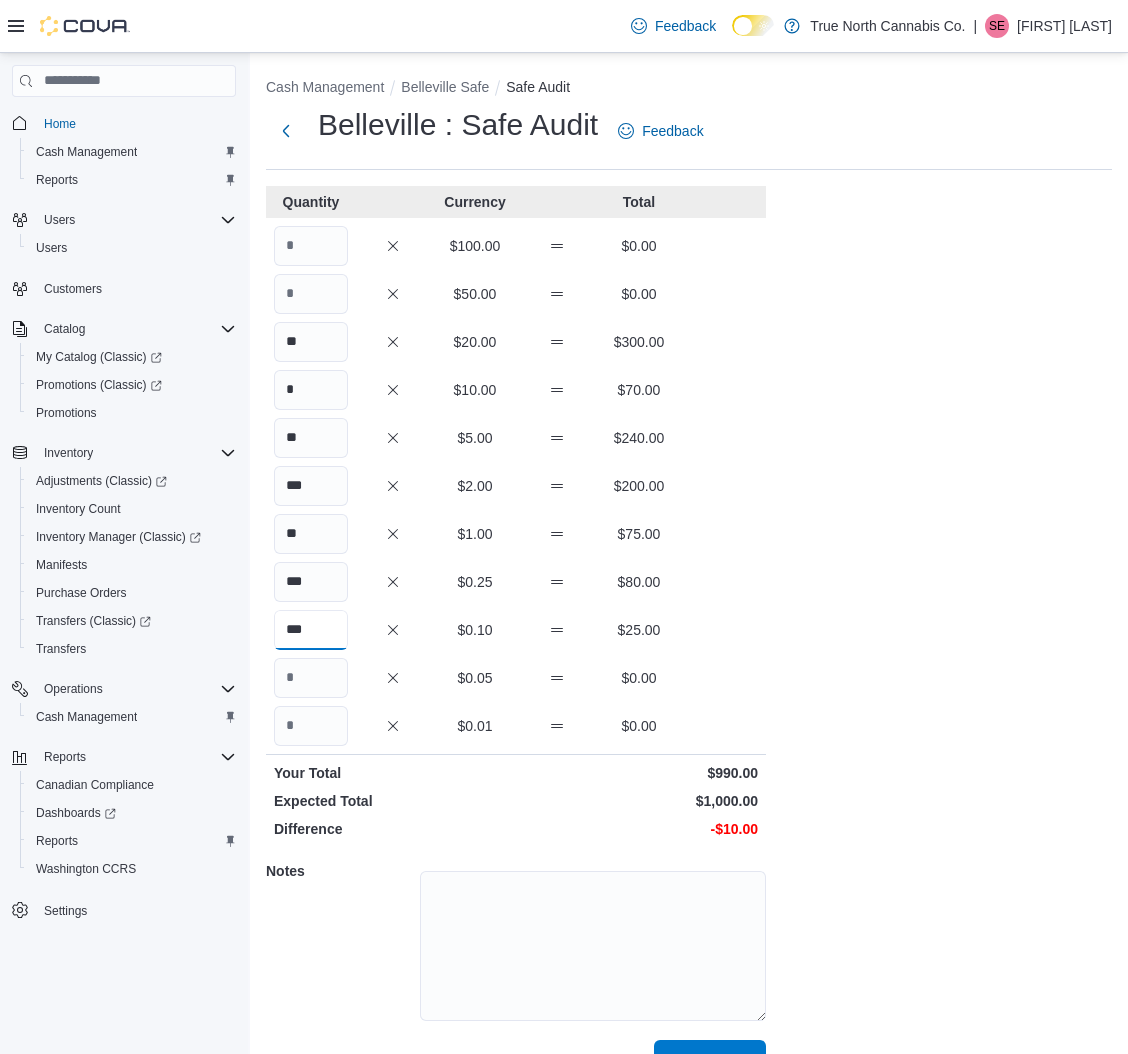 type on "***" 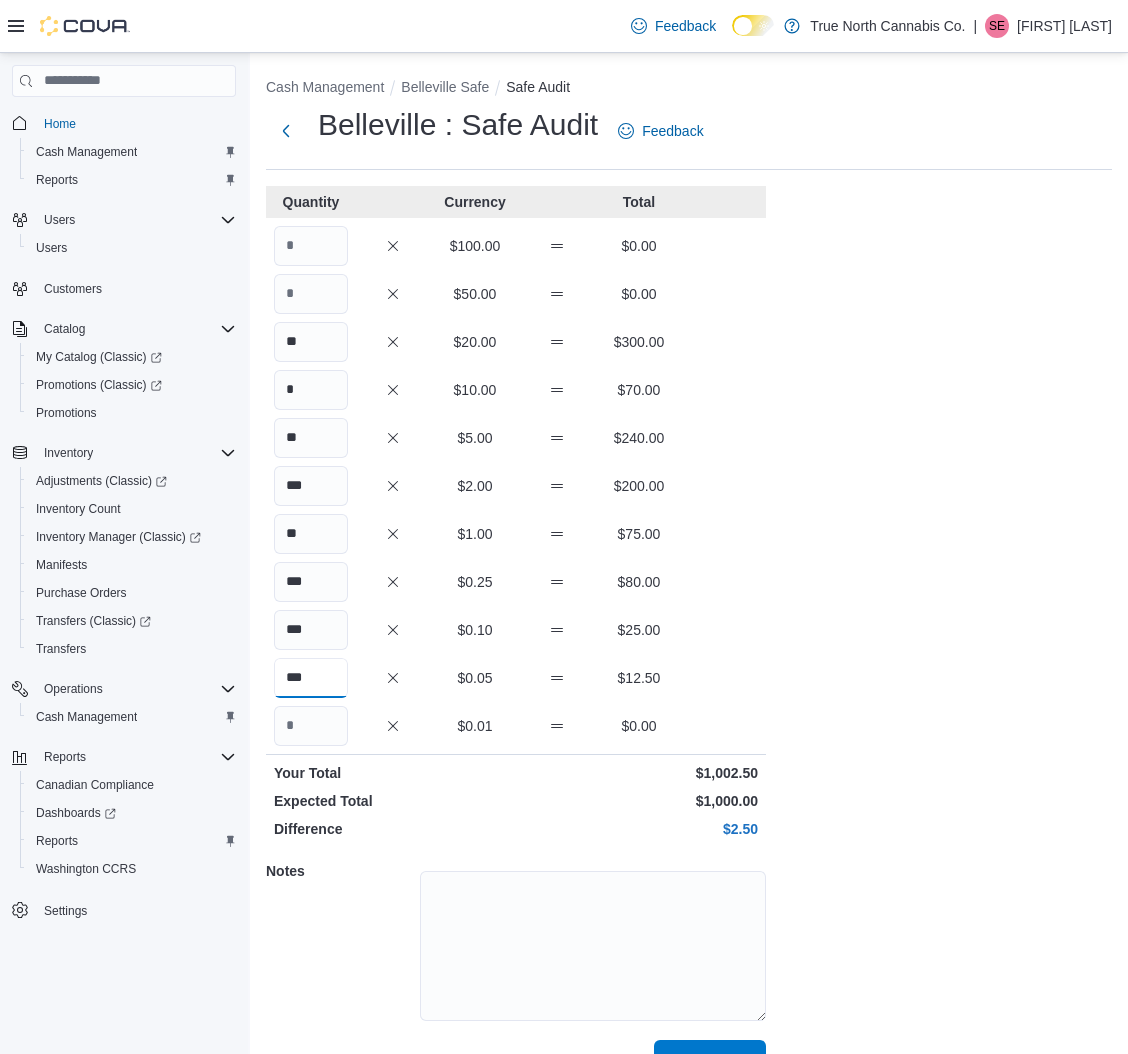 type on "***" 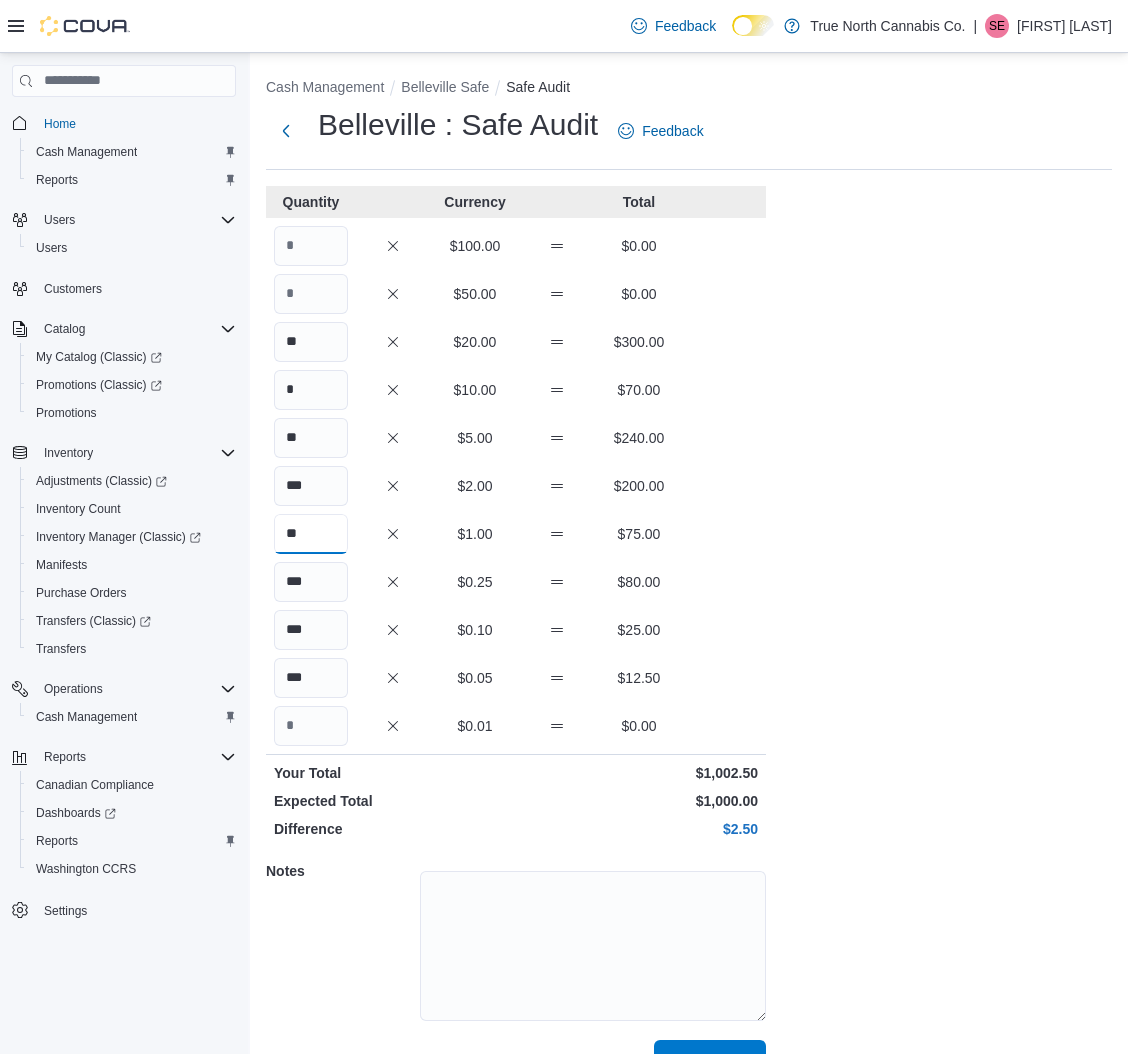 click on "**" at bounding box center (311, 534) 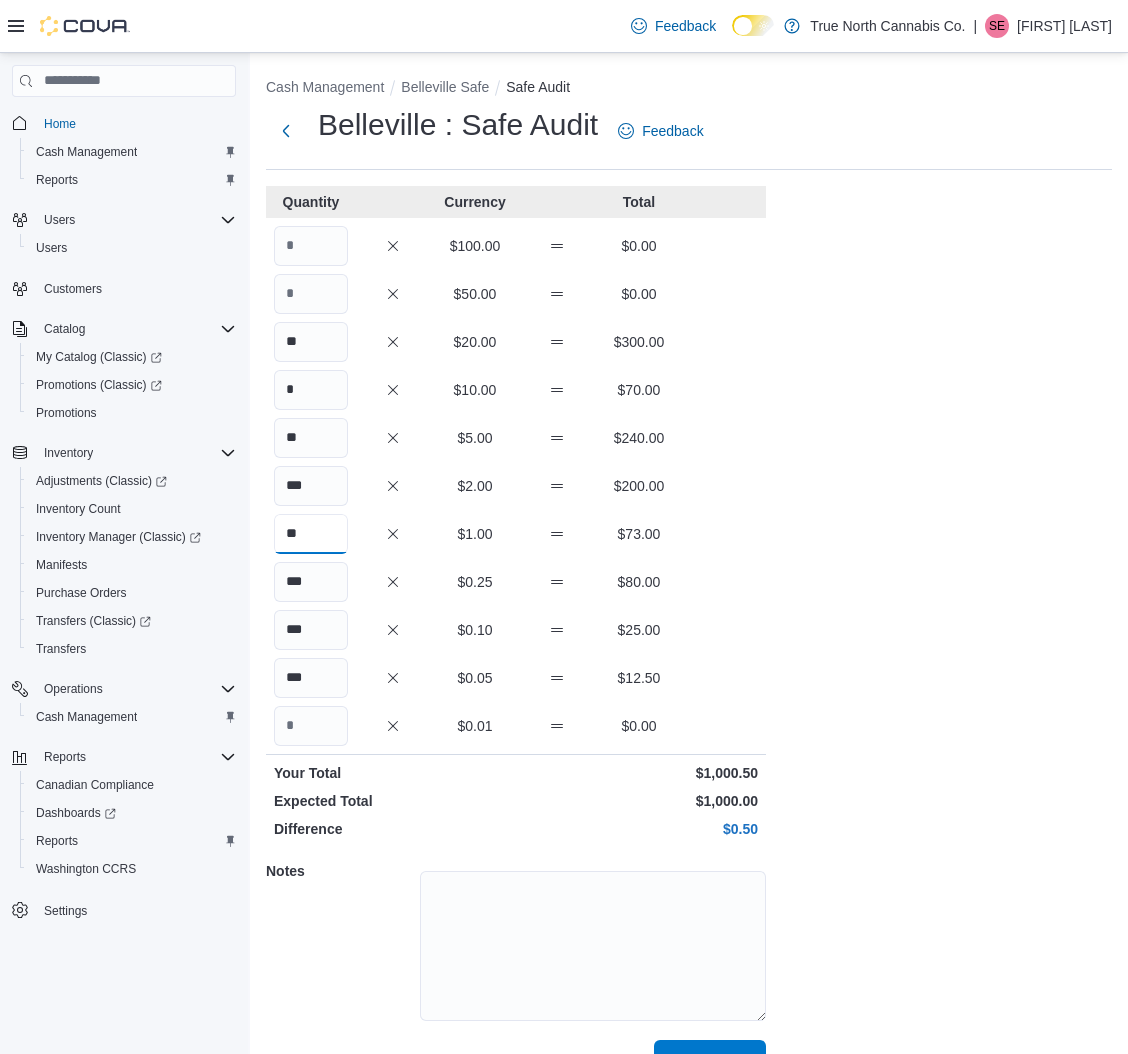 type on "**" 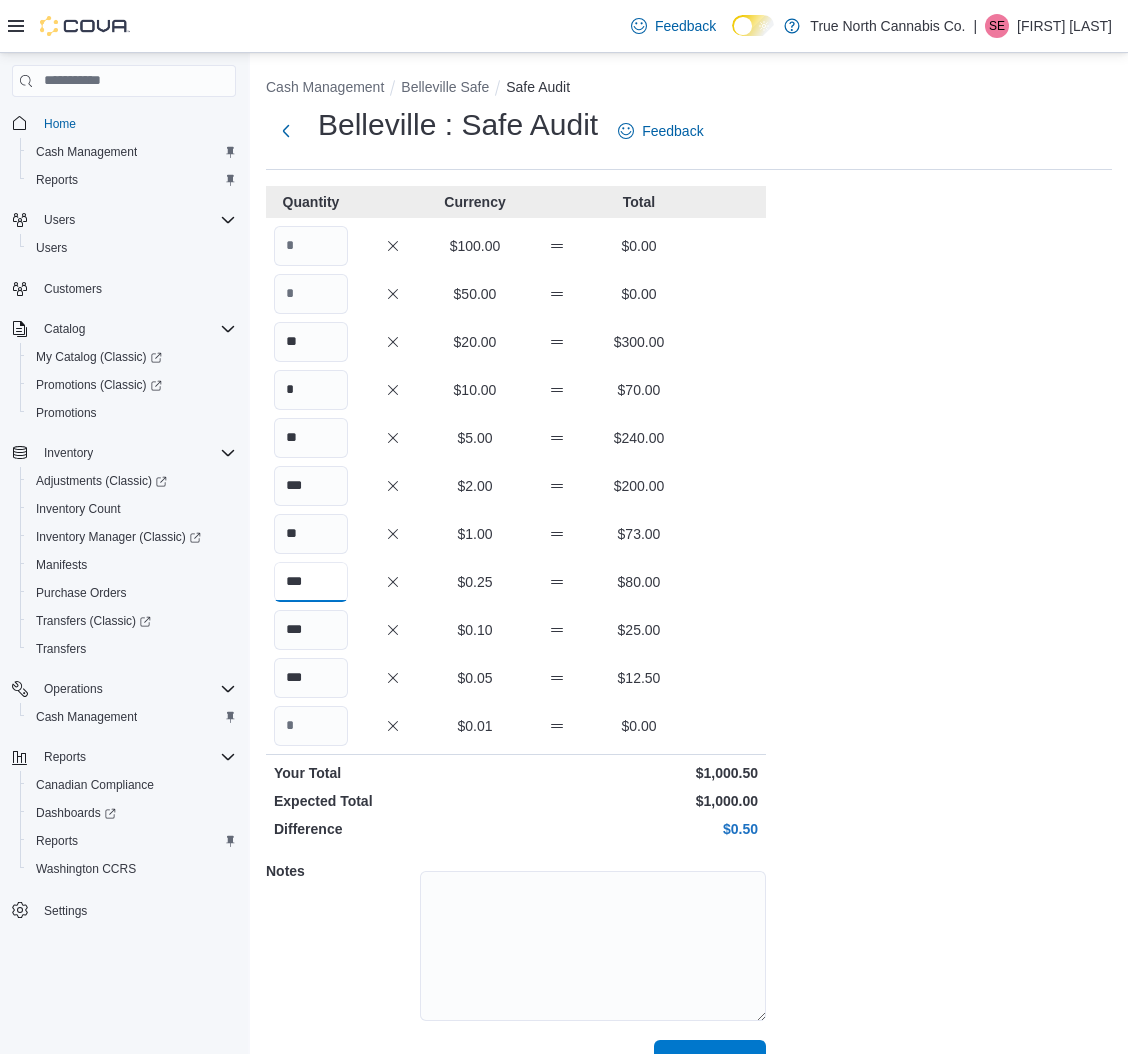 click on "***" at bounding box center (311, 582) 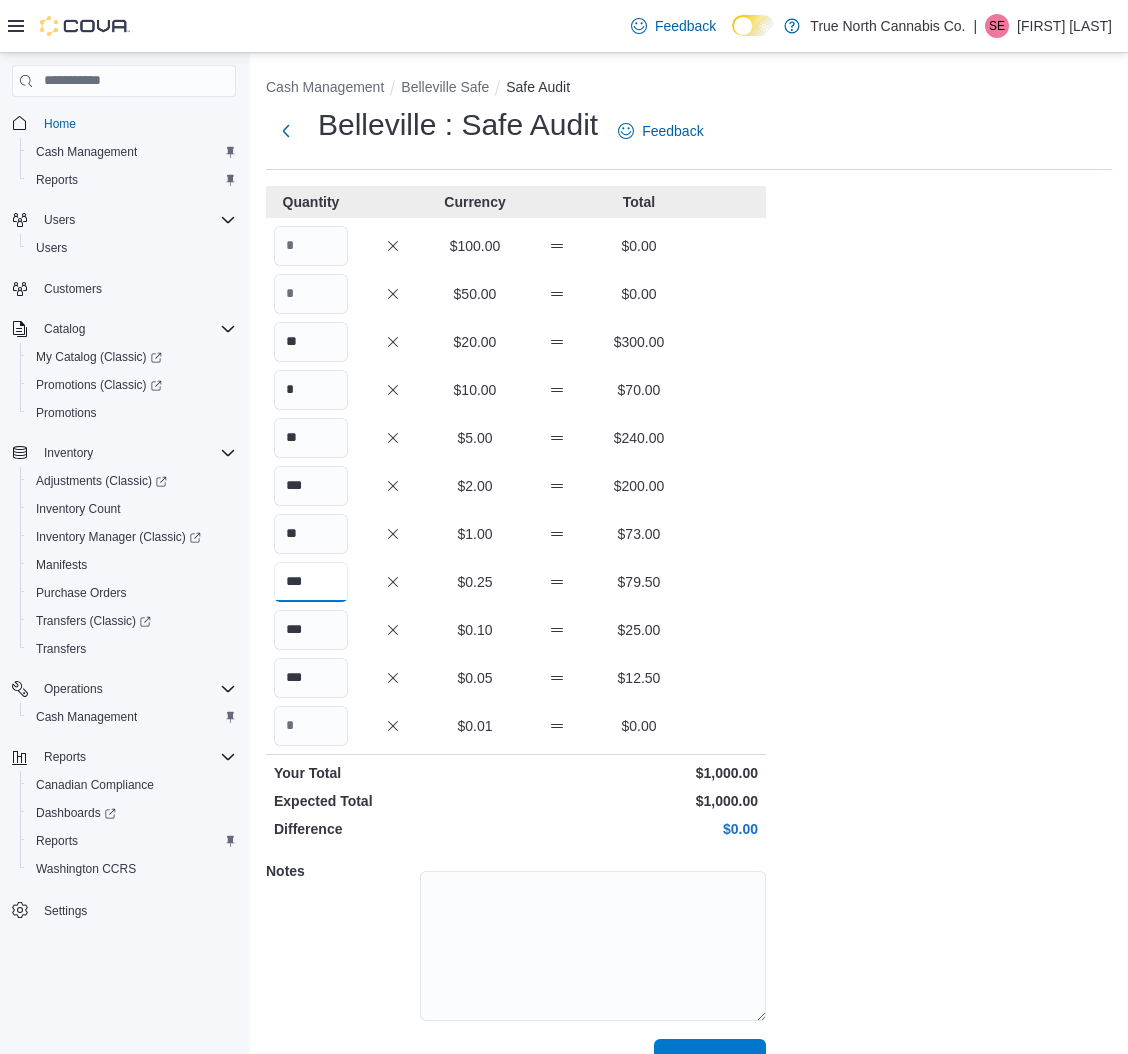 type on "***" 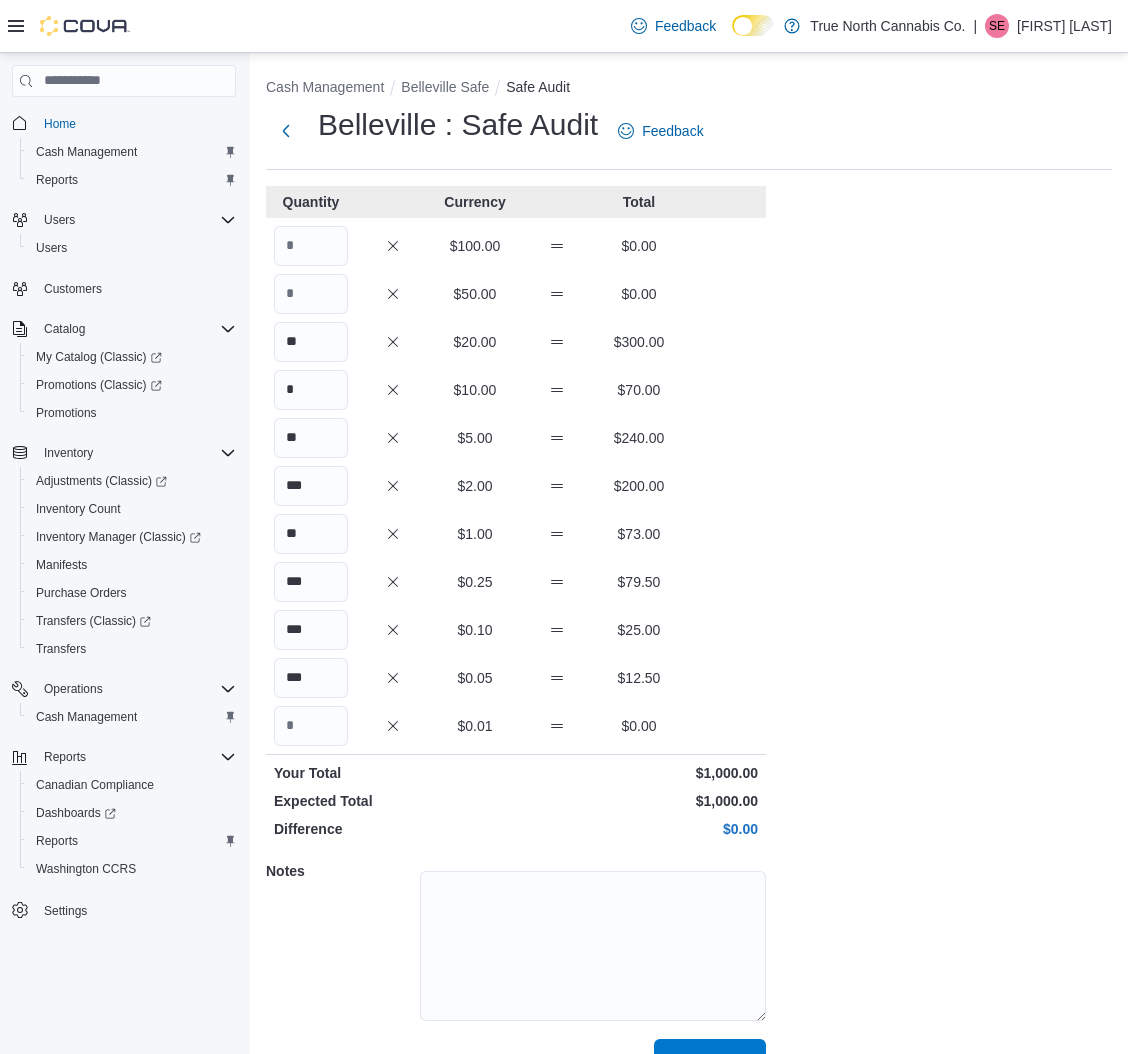 click on "Save" at bounding box center [710, 1059] 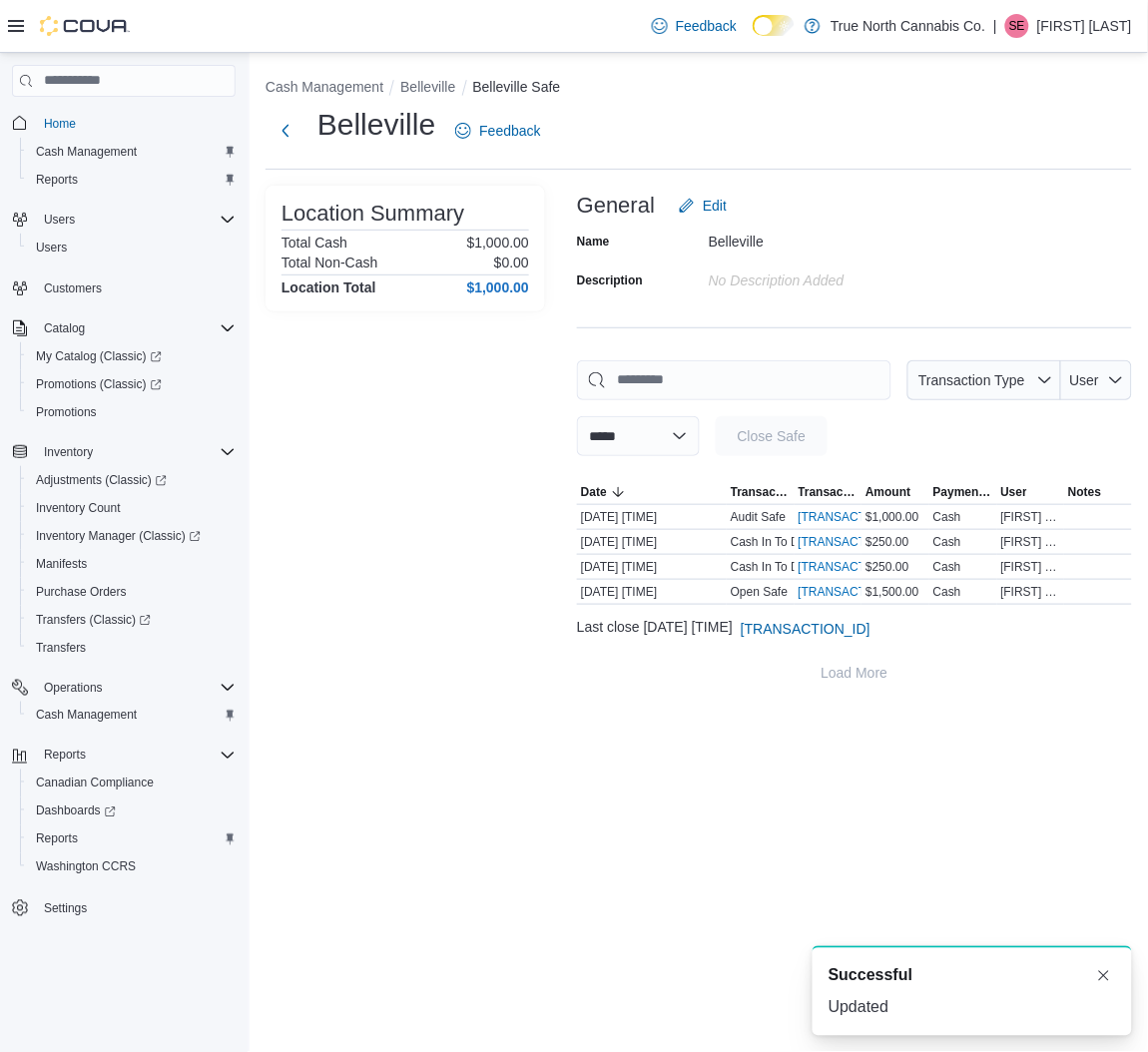 click on "Location Summary Total Cash $1,000.00 Total Non-Cash $0.00 Location Total $1,000.00" at bounding box center [405, 439] 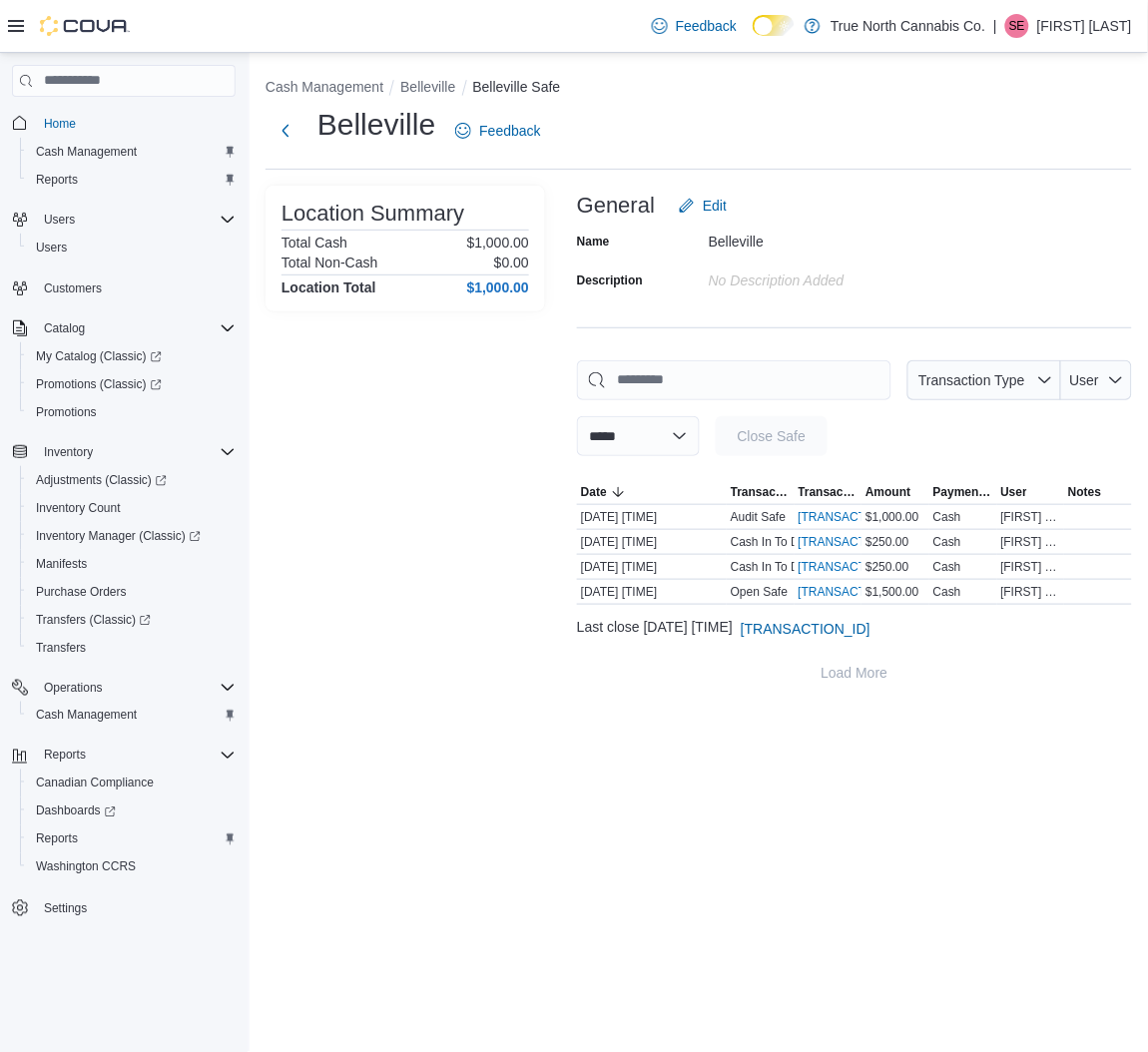 click on "**********" at bounding box center [699, 552] 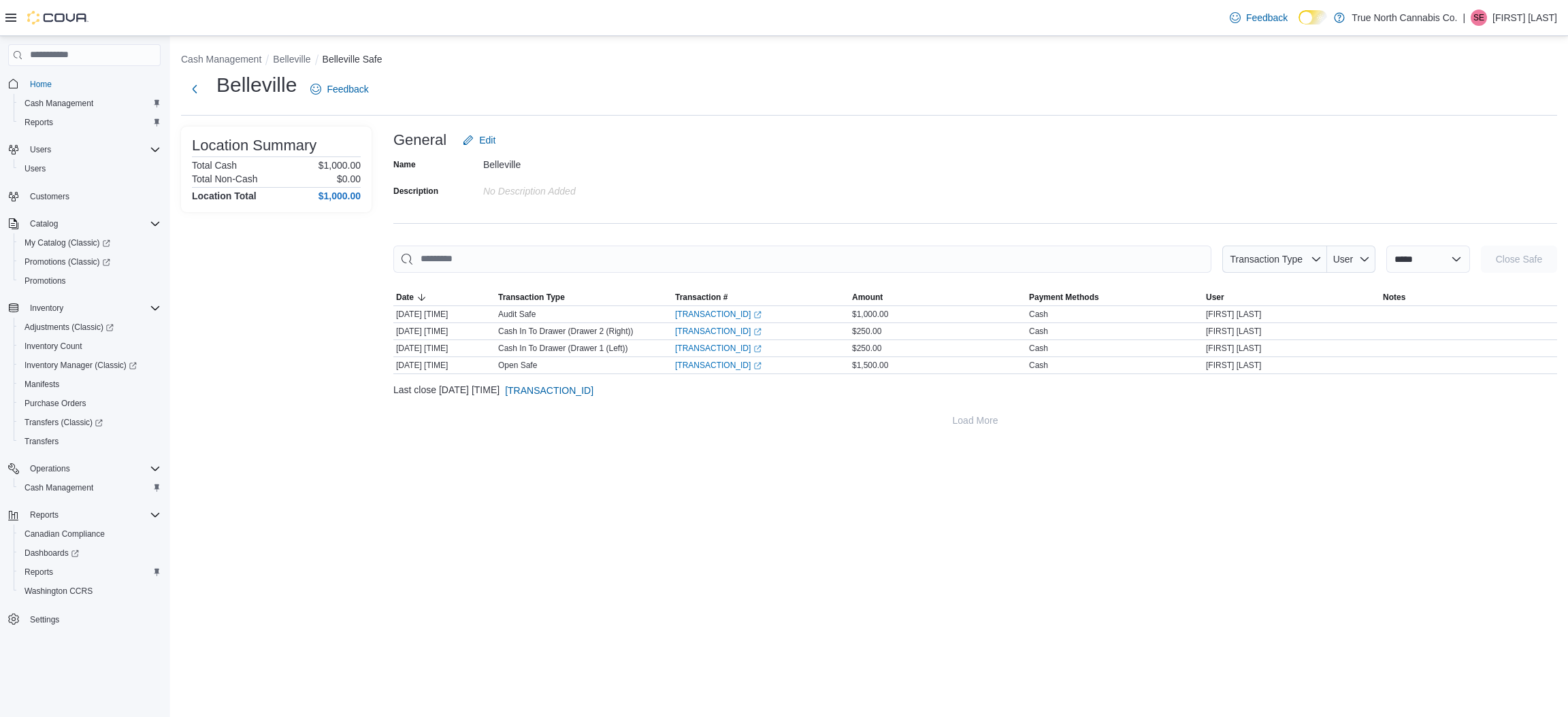 click on "**********" at bounding box center [869, 376] 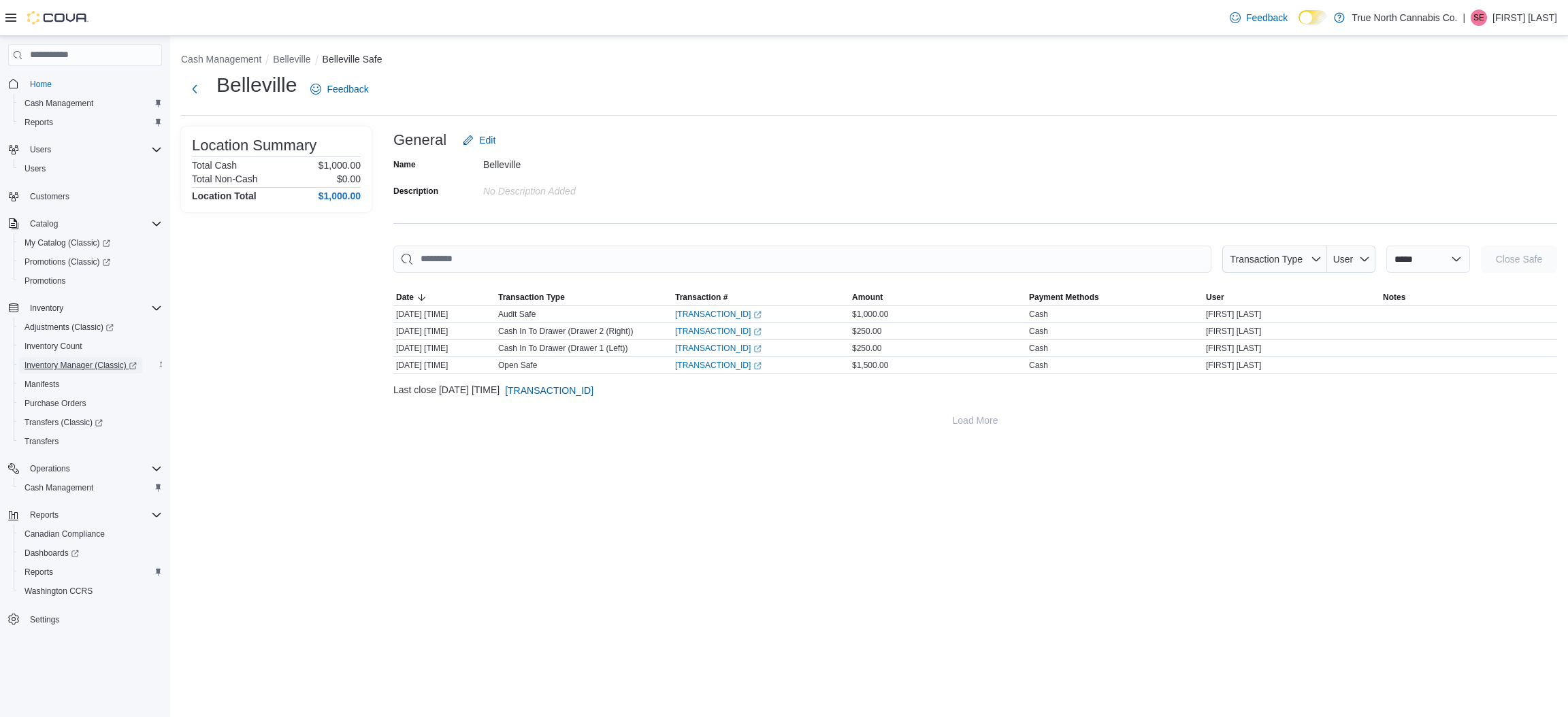 click on "Inventory Manager (Classic)" at bounding box center [80, 365] 